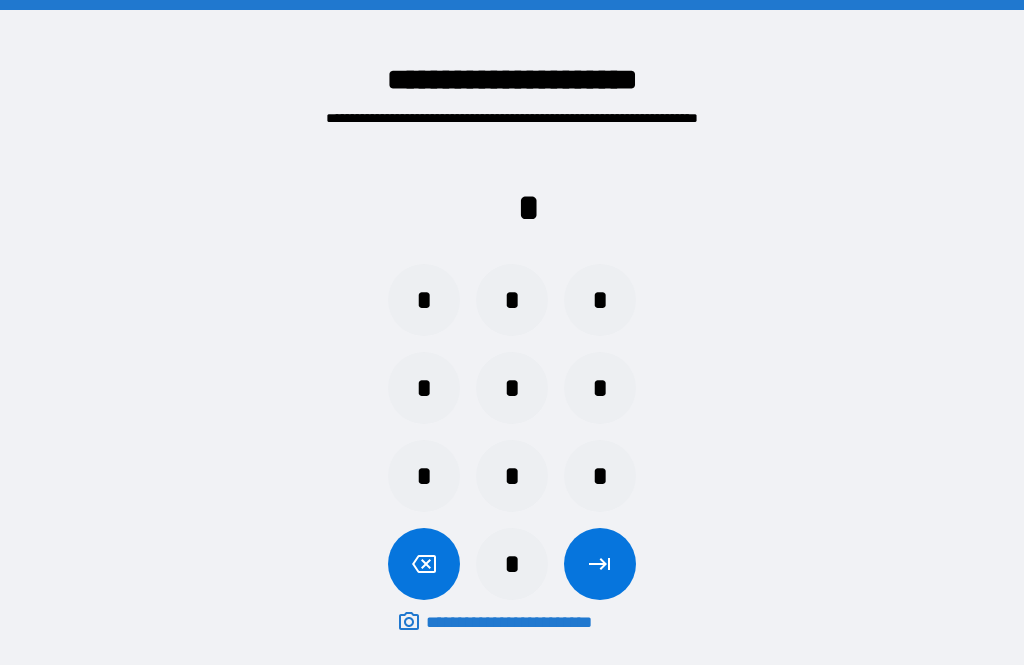 click on "*" at bounding box center [512, 476] 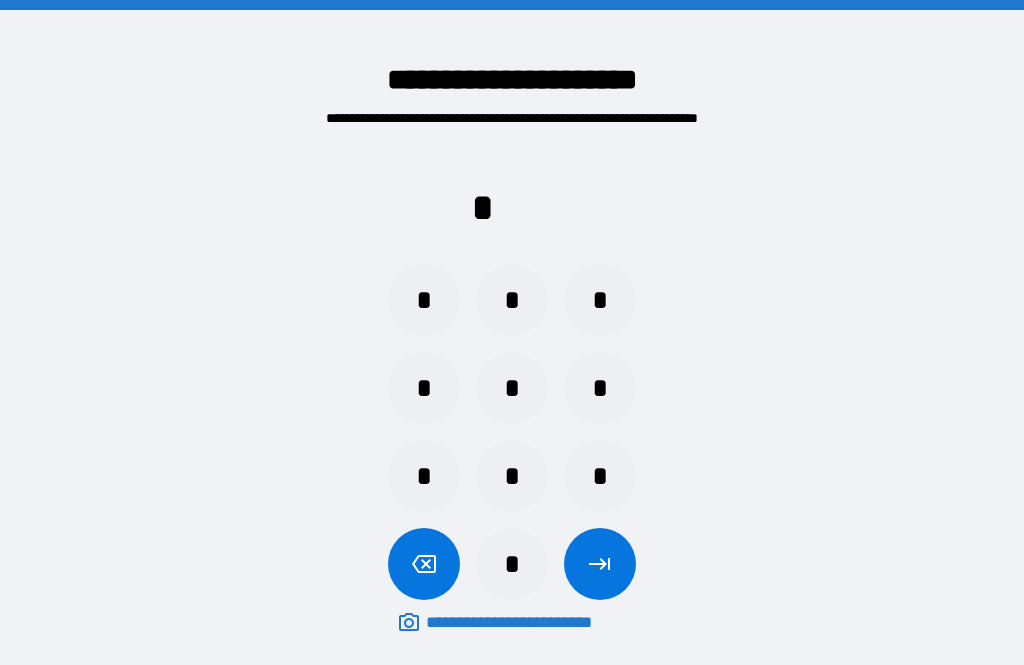 scroll, scrollTop: 0, scrollLeft: 0, axis: both 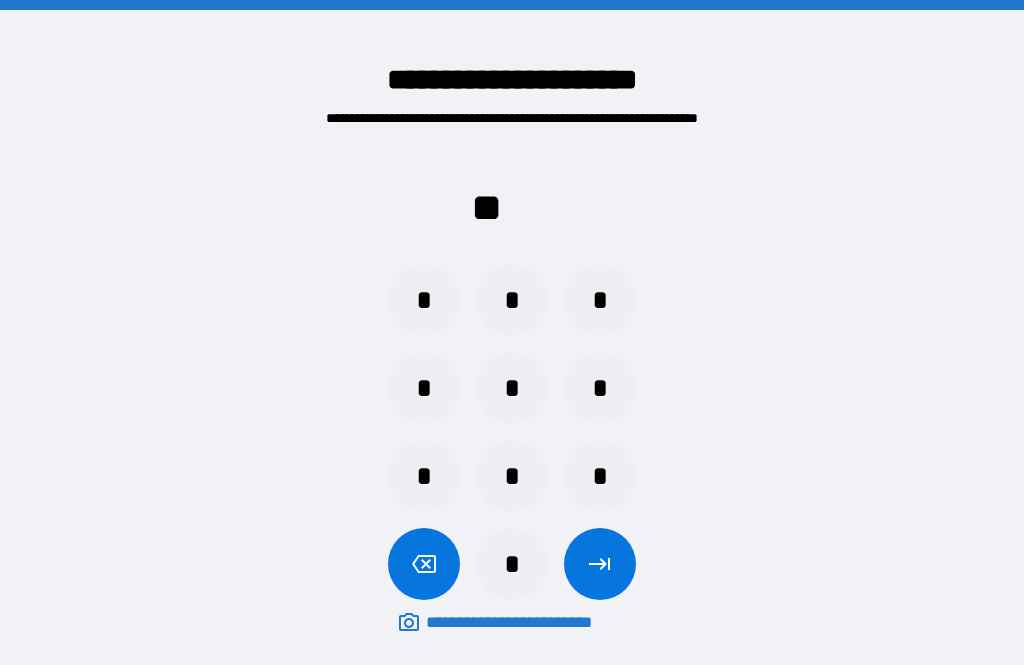 click at bounding box center [424, 564] 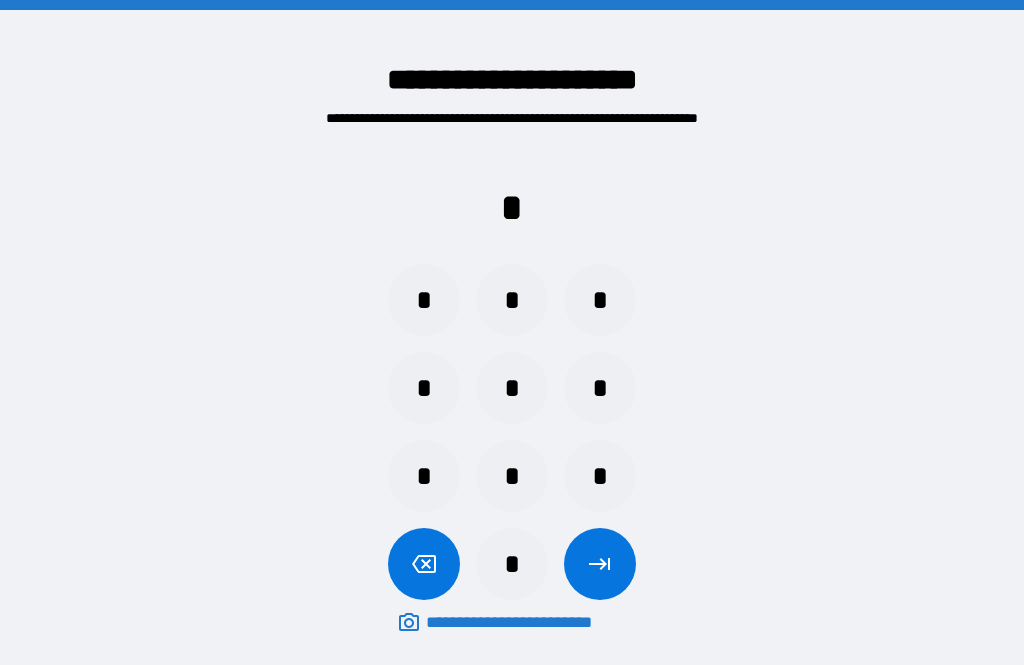 click on "*" at bounding box center [512, 388] 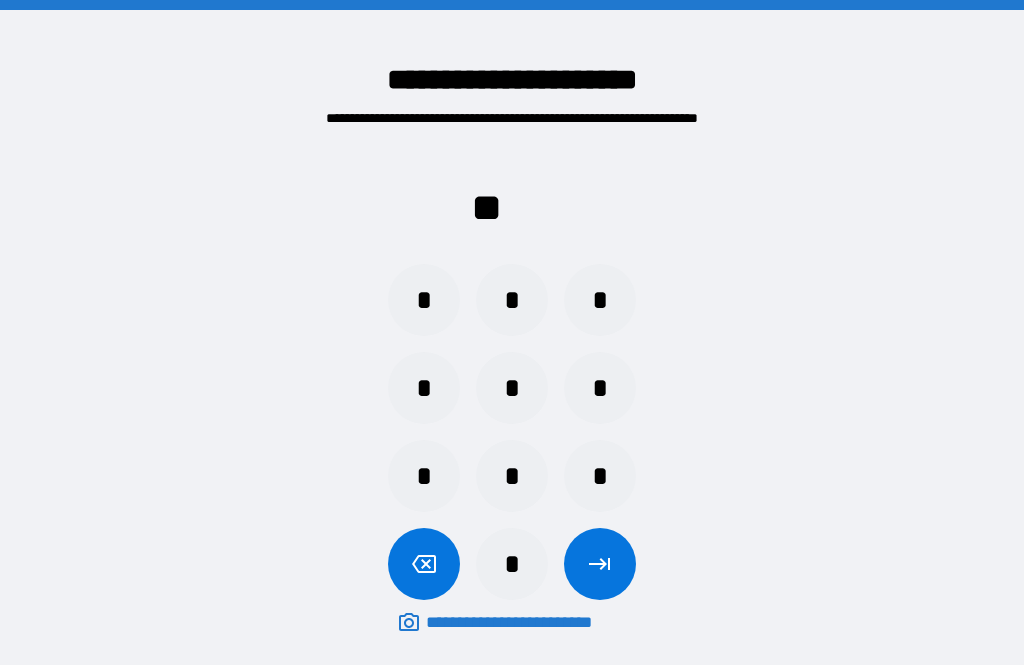 click on "*" at bounding box center (600, 388) 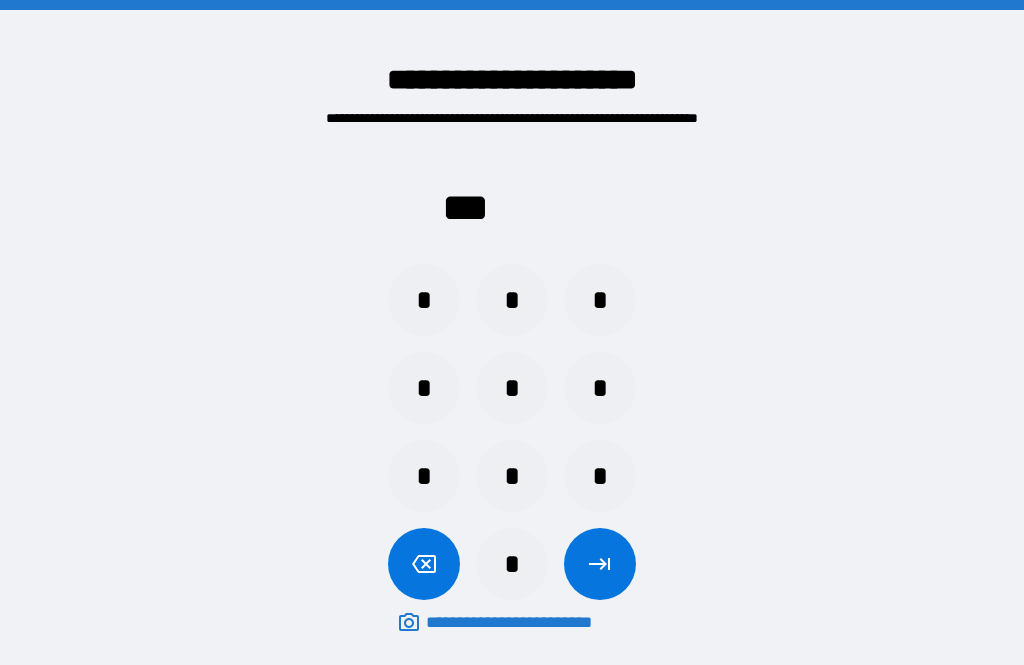 click on "*" at bounding box center [512, 476] 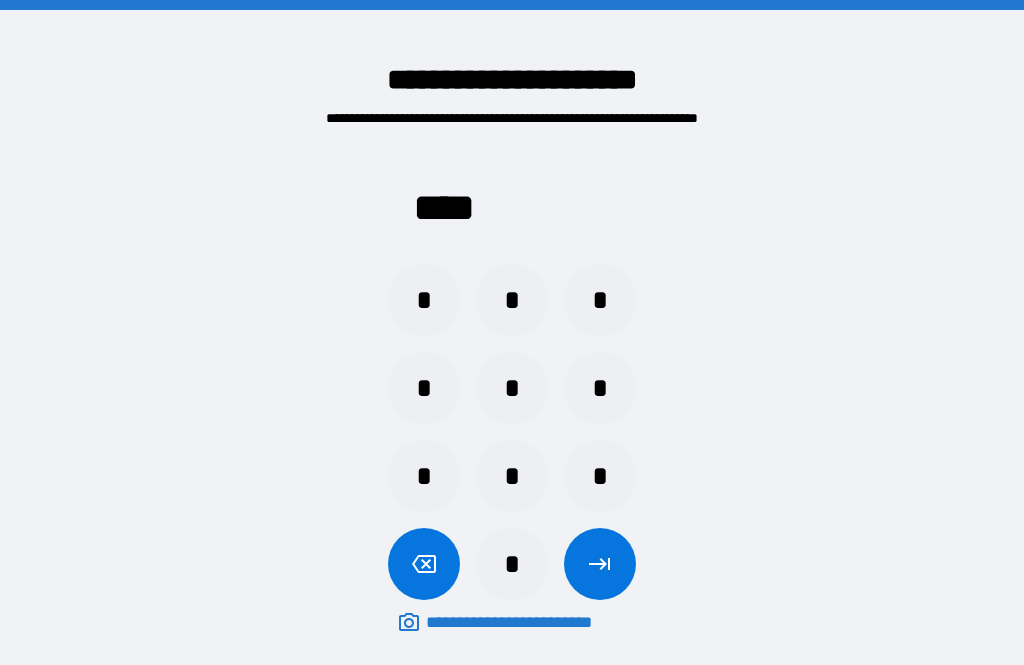 click 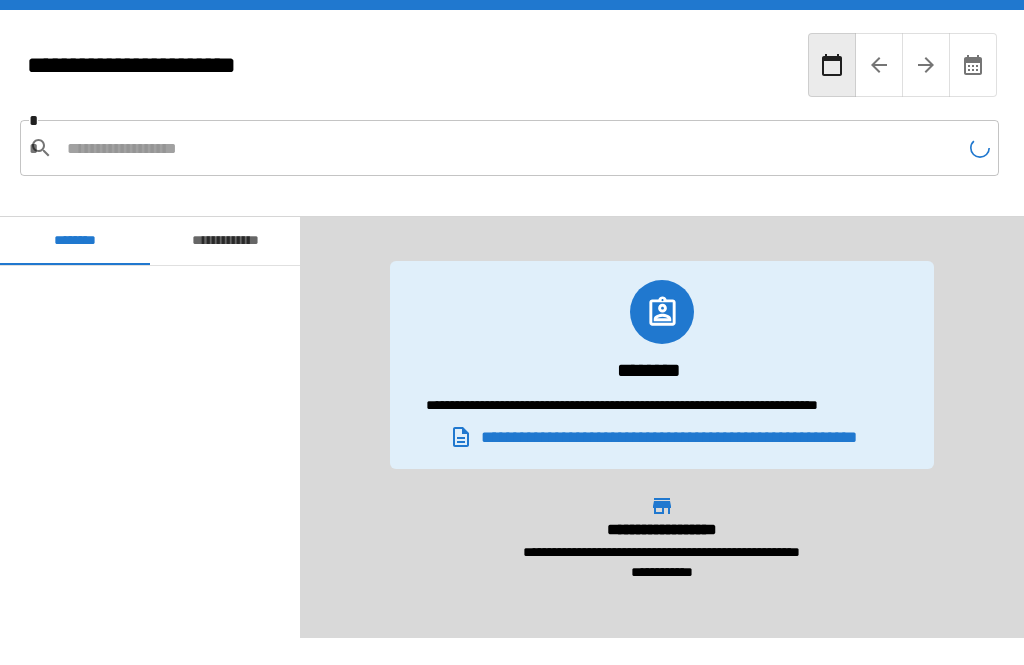 scroll, scrollTop: 480, scrollLeft: 0, axis: vertical 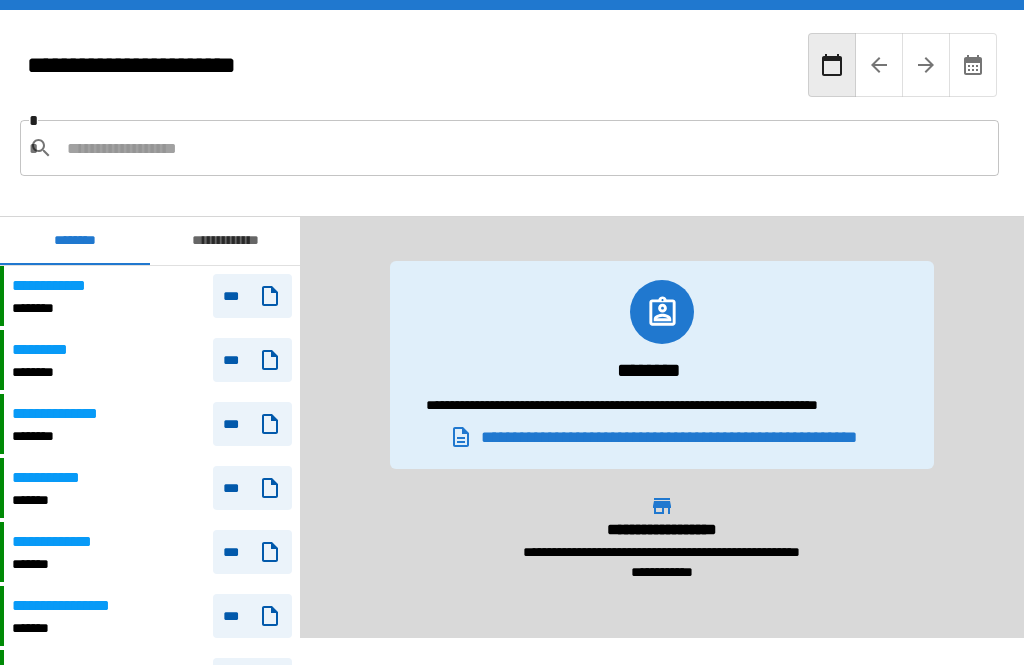 click 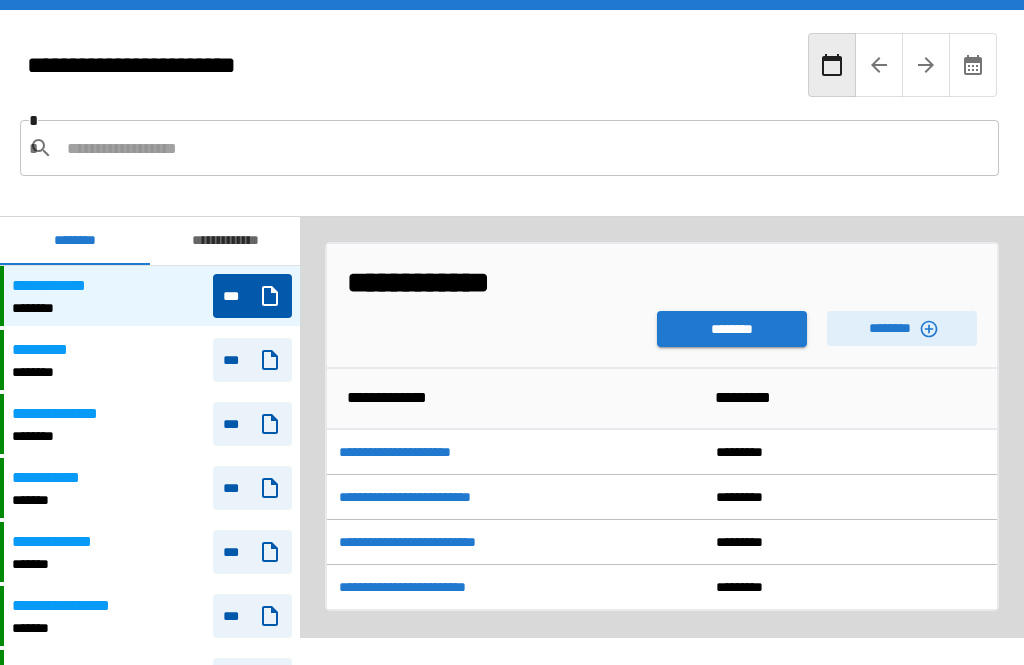 click on "********" at bounding box center [732, 329] 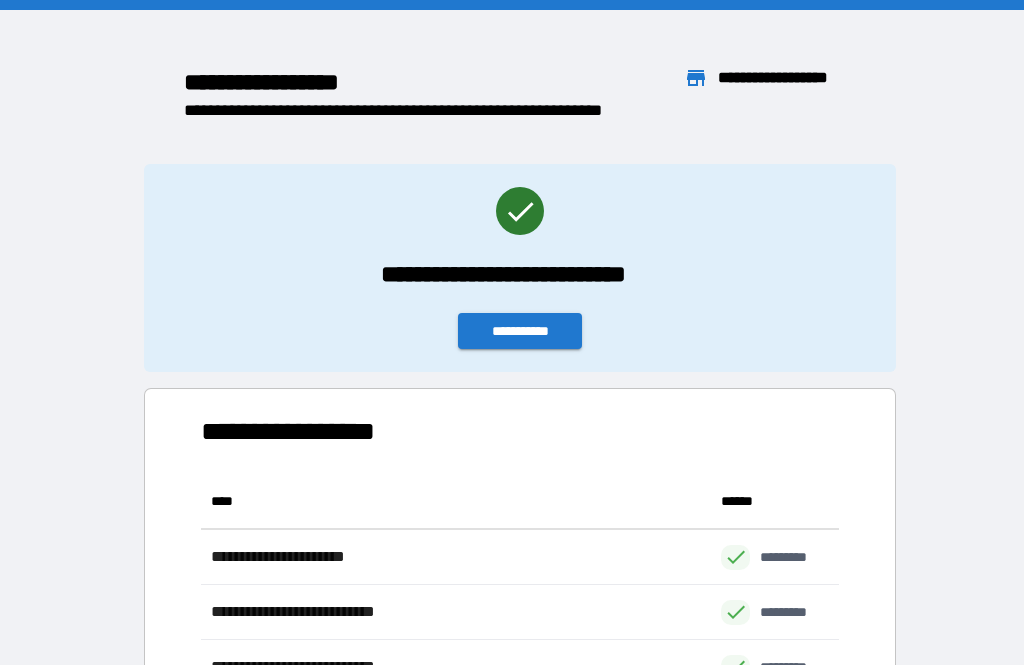 scroll, scrollTop: 1, scrollLeft: 1, axis: both 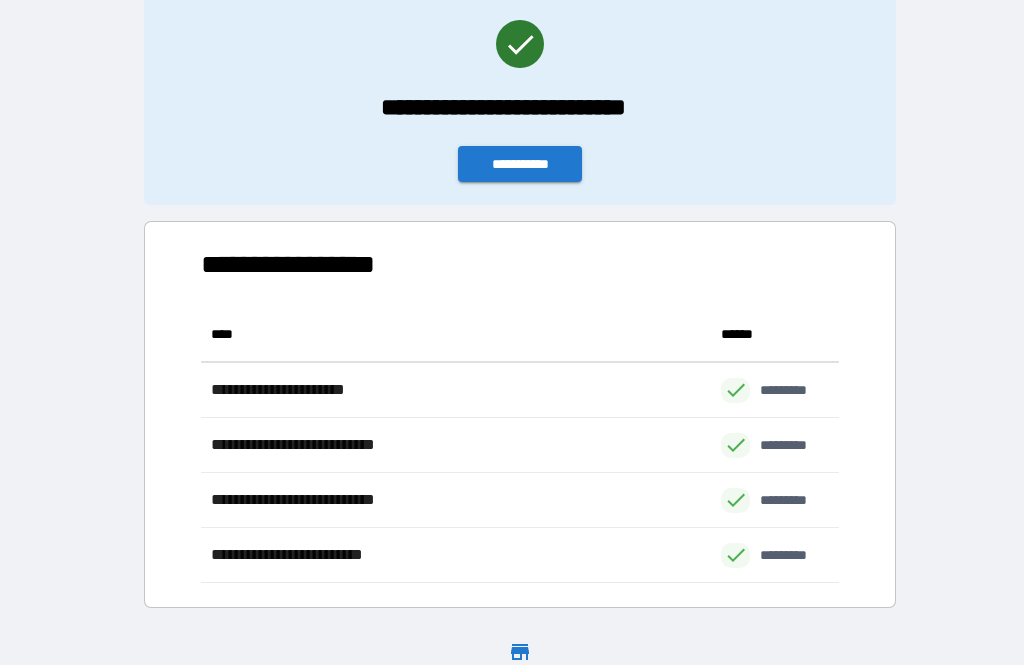 click on "**********" at bounding box center [520, 164] 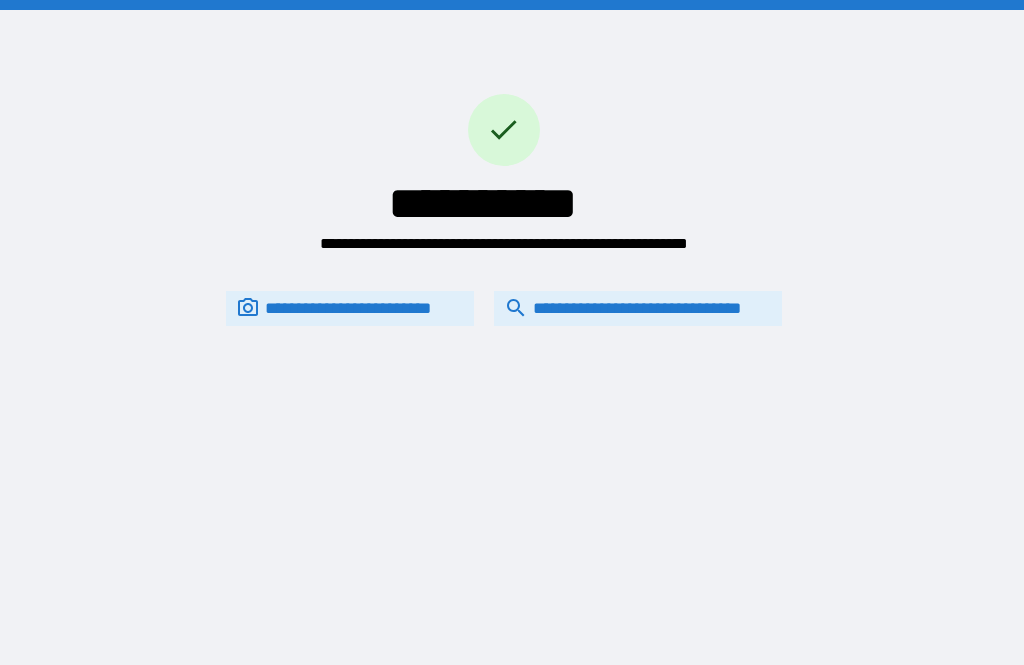 click on "**********" at bounding box center [638, 308] 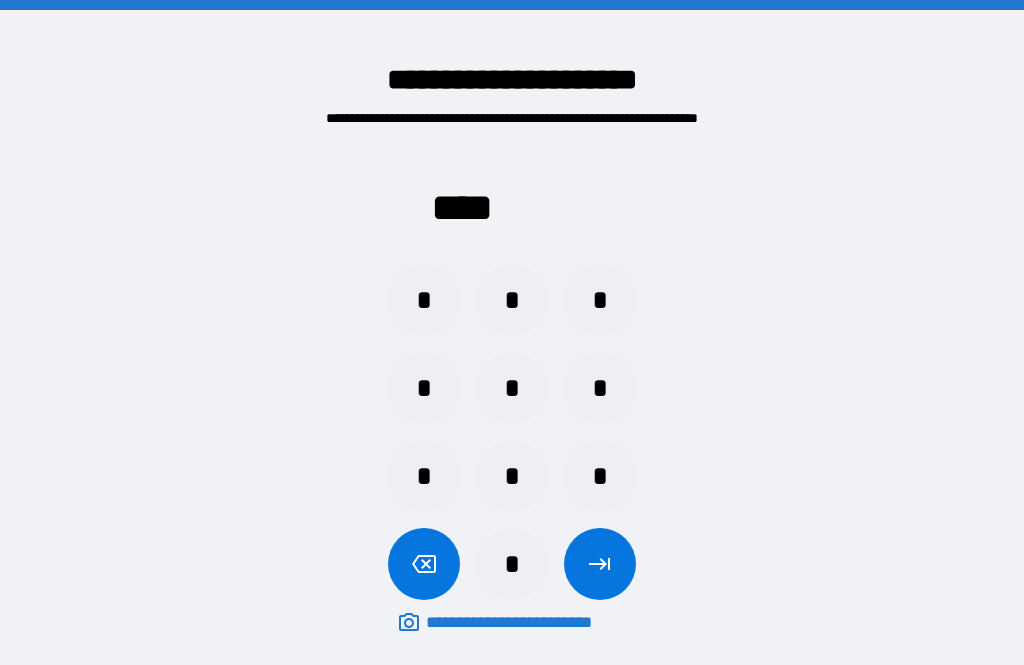 click on "*" at bounding box center [512, 476] 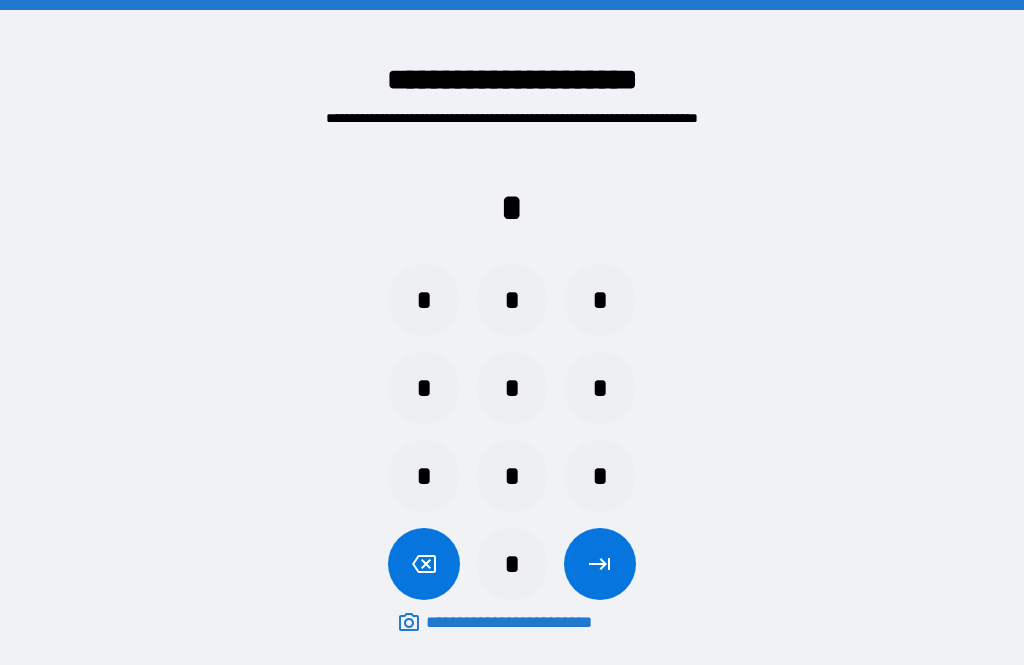 click on "*" at bounding box center (512, 388) 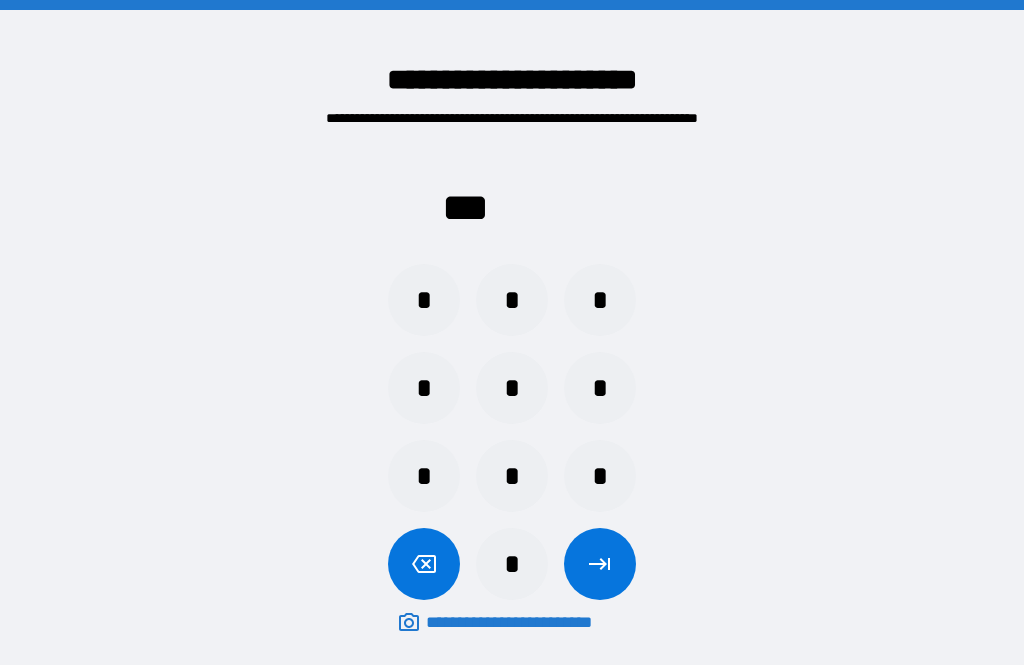 click on "*" at bounding box center [512, 476] 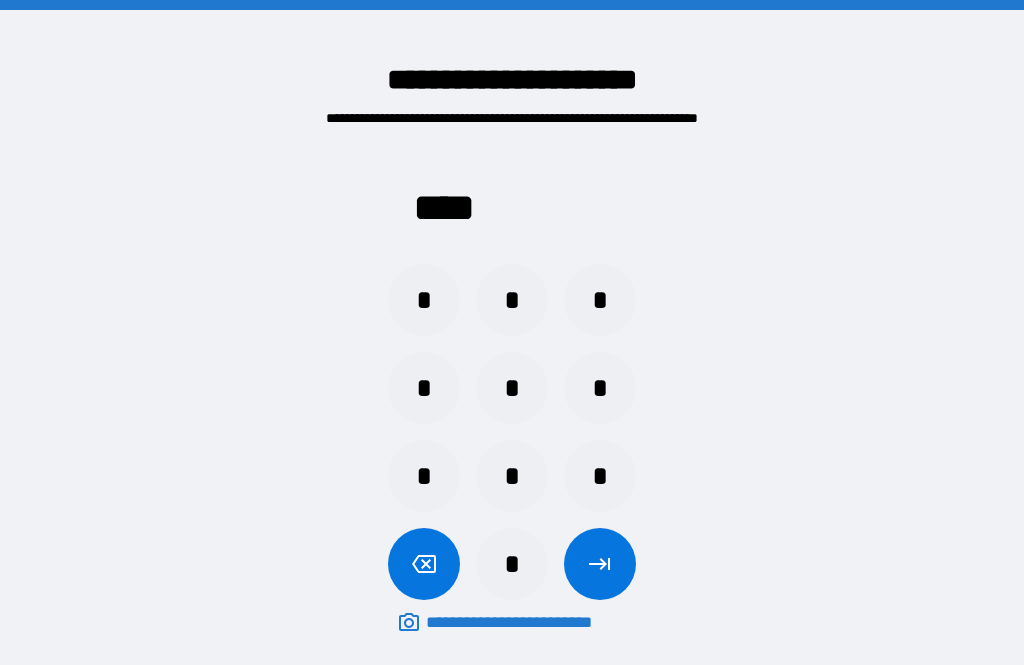 click at bounding box center (600, 564) 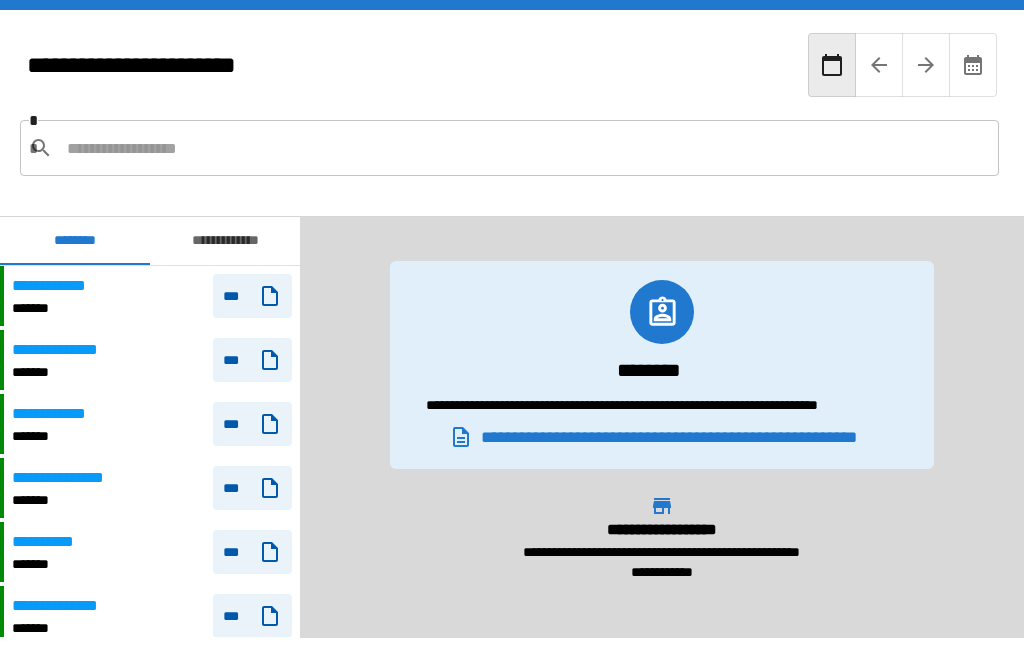 scroll, scrollTop: 480, scrollLeft: 0, axis: vertical 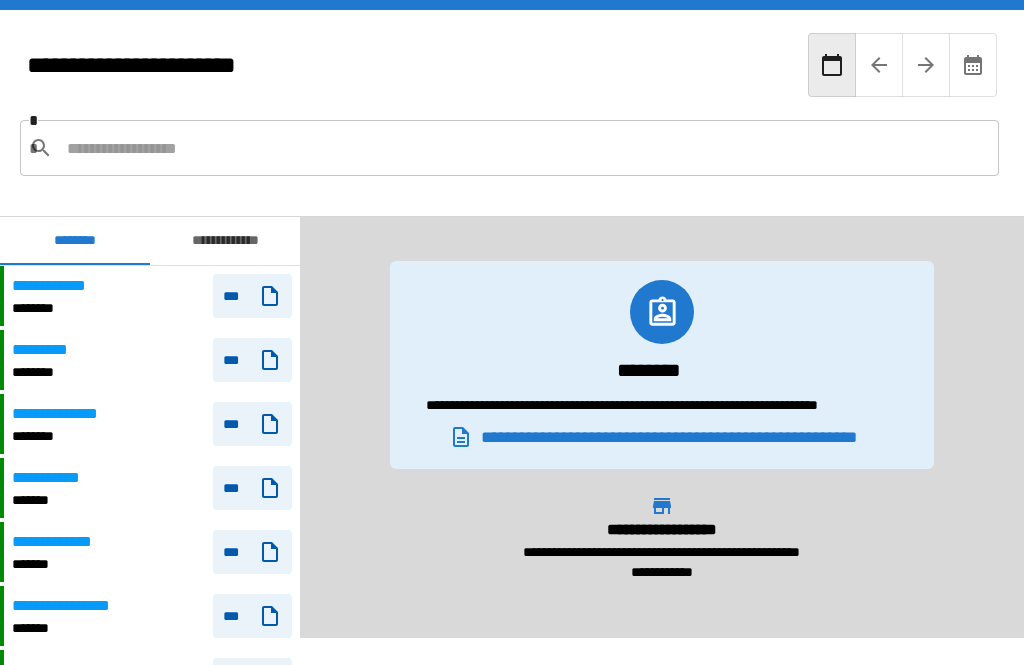 click 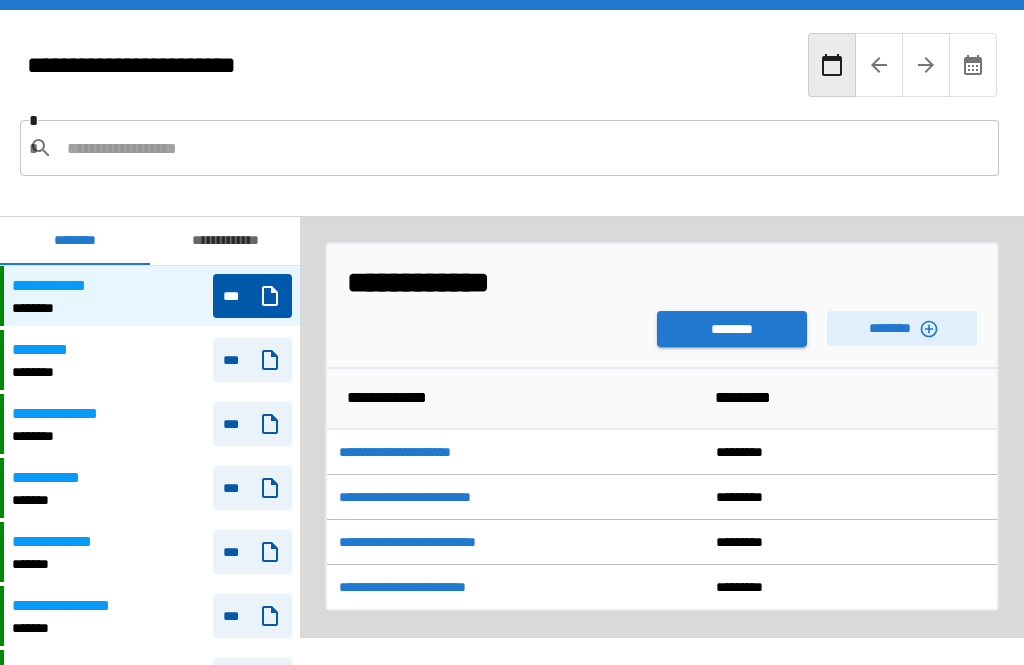 click on "********" at bounding box center [902, 328] 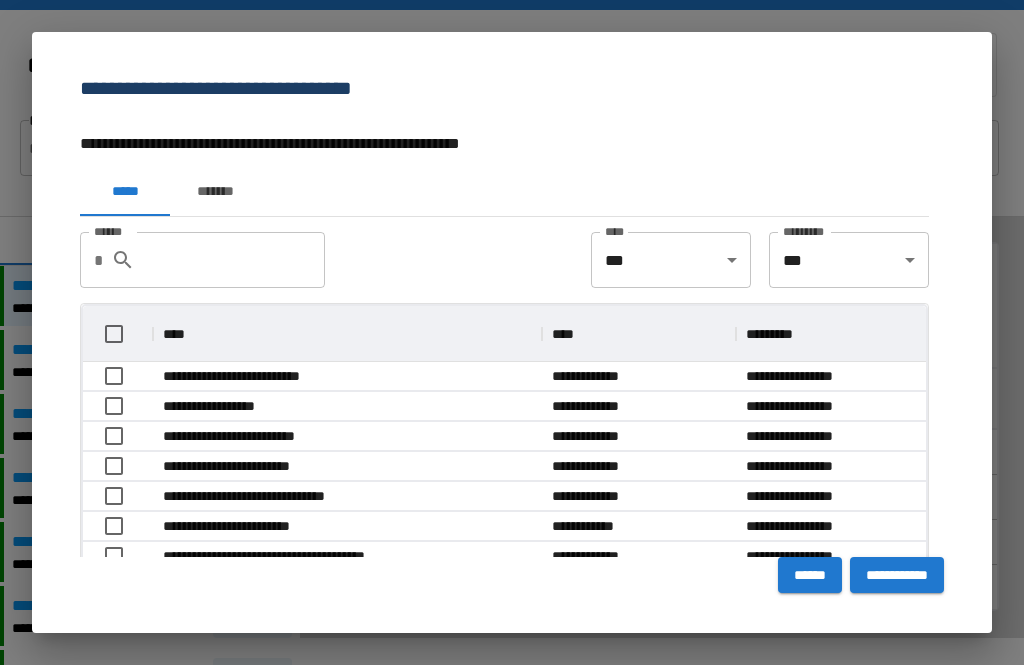 scroll, scrollTop: 1, scrollLeft: 1, axis: both 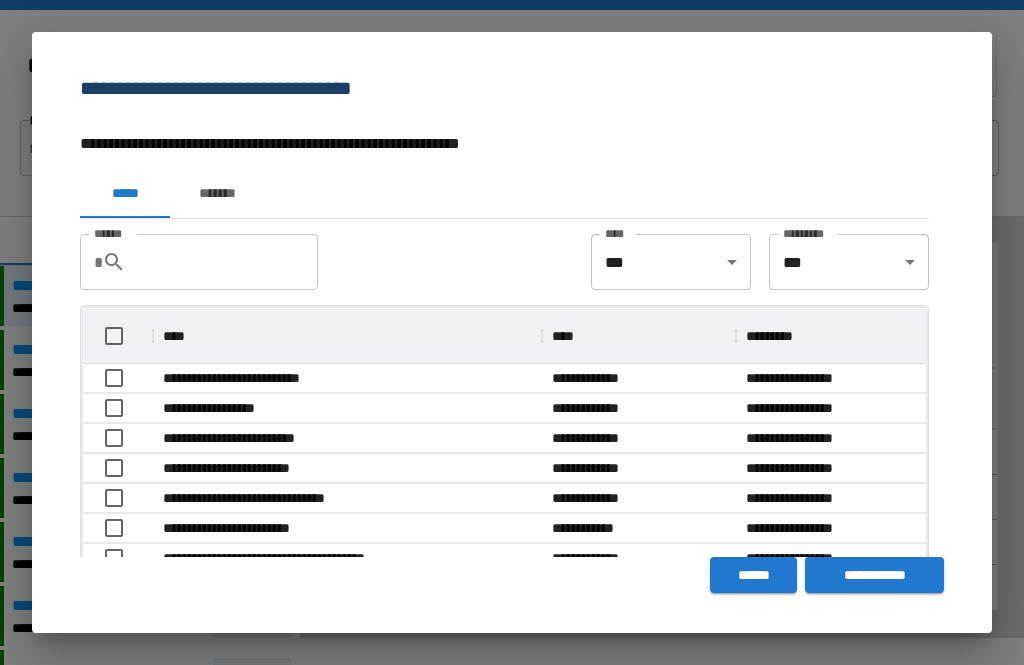 click on "******" at bounding box center [230, 262] 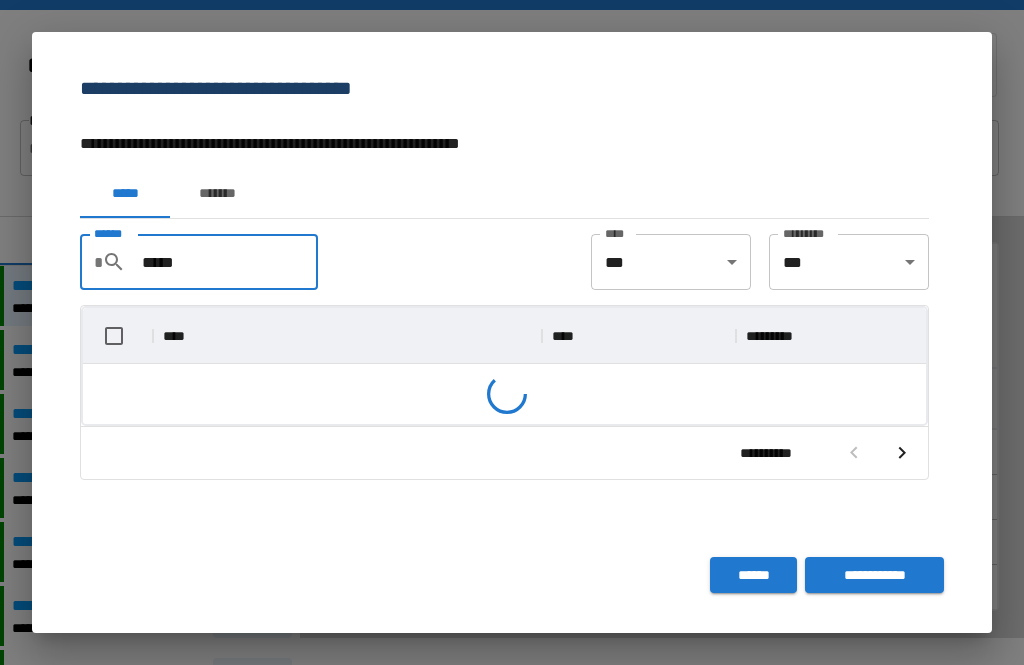 scroll, scrollTop: 116, scrollLeft: 843, axis: both 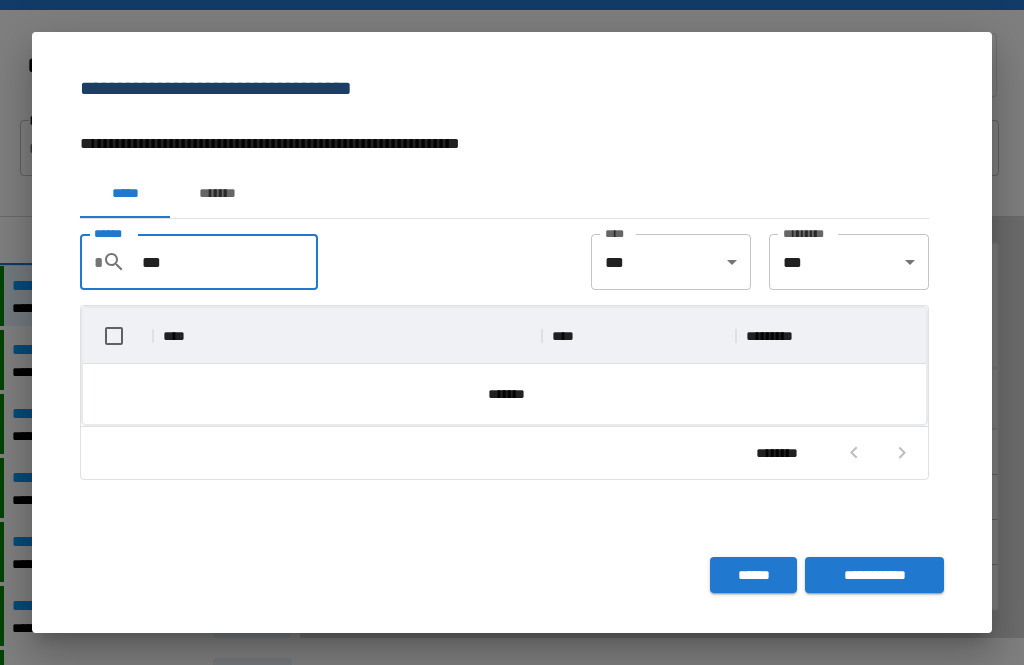 type on "*" 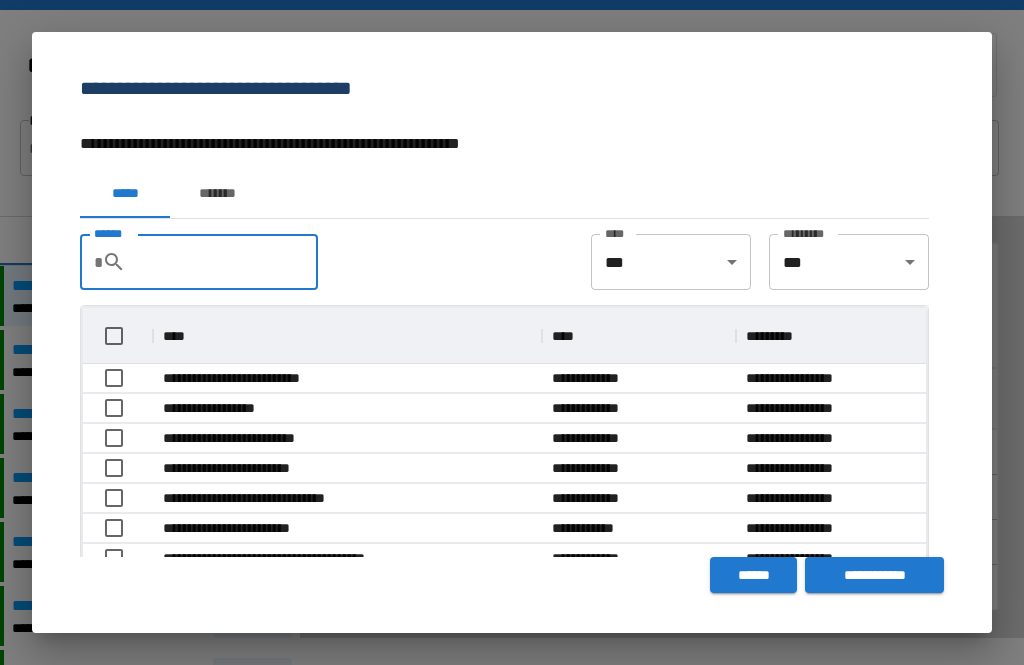 scroll, scrollTop: 356, scrollLeft: 843, axis: both 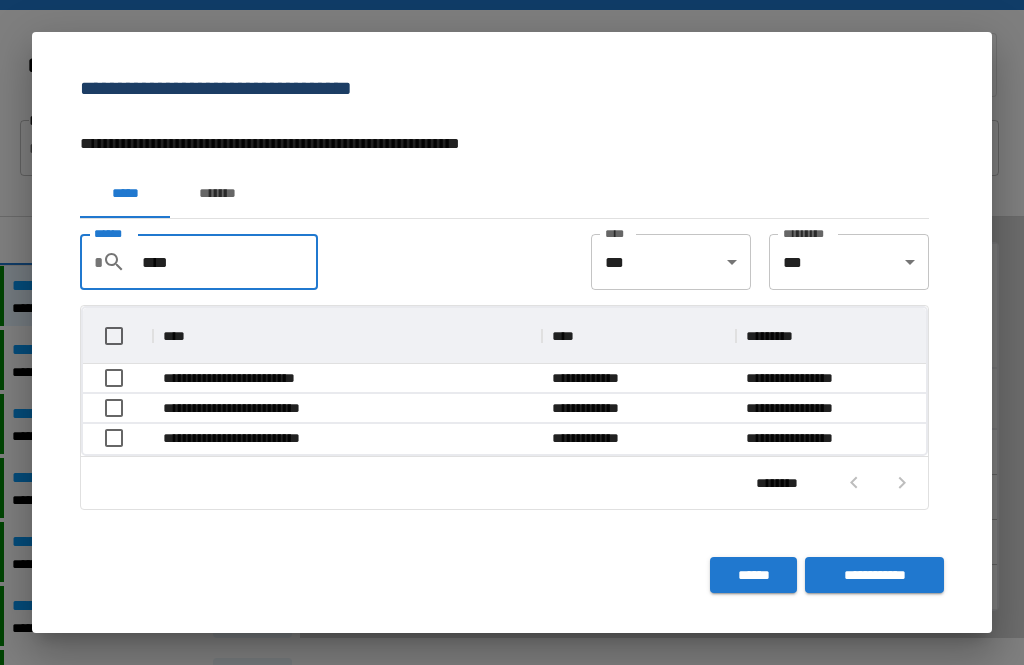 type on "****" 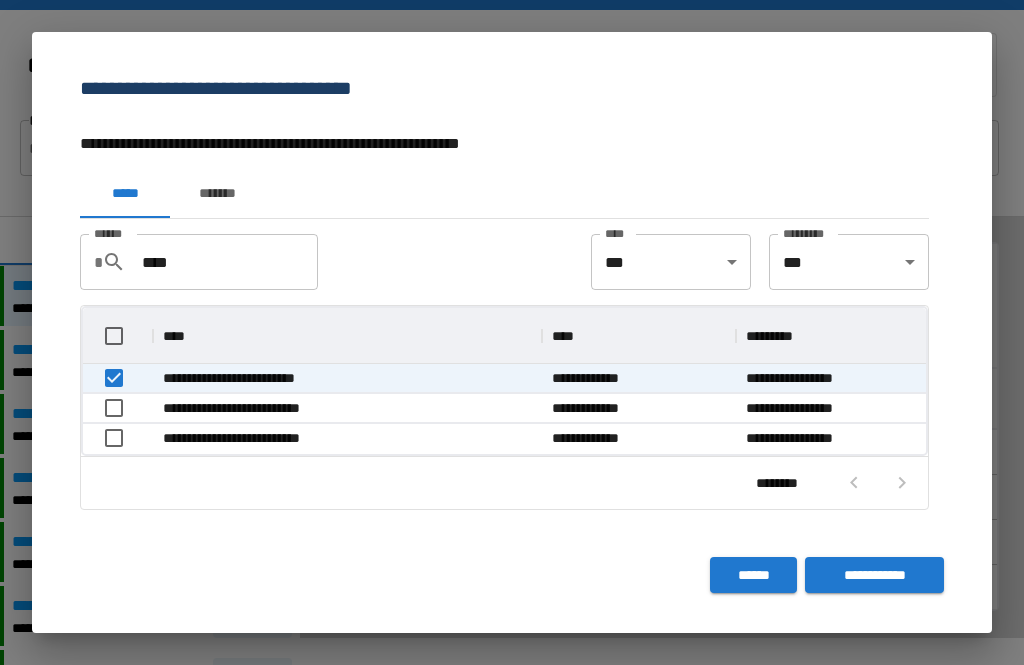 click on "**********" at bounding box center (874, 575) 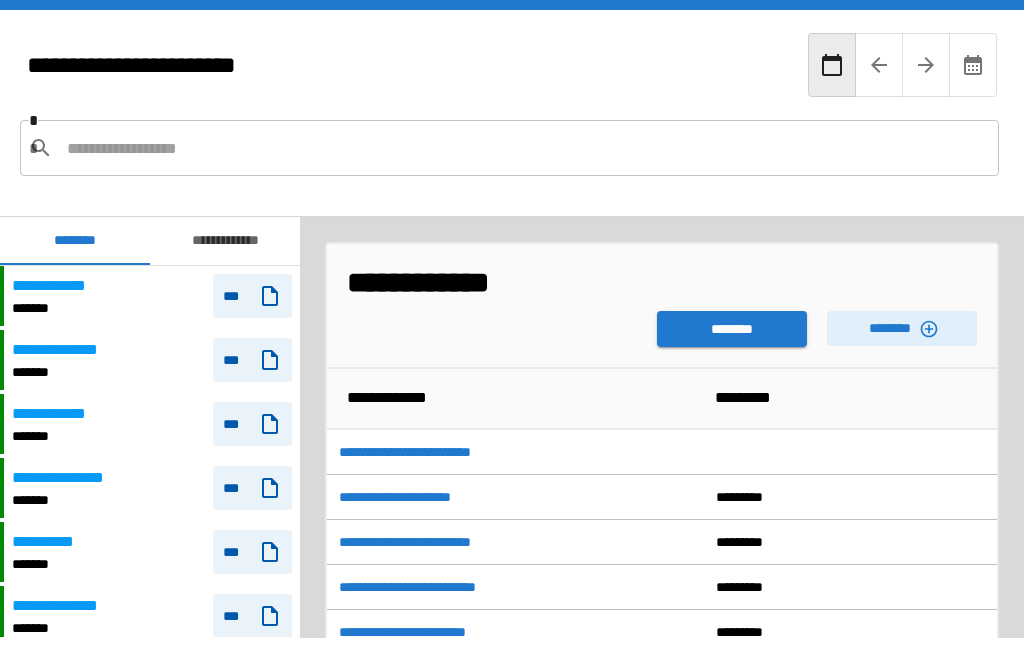 scroll, scrollTop: 480, scrollLeft: 0, axis: vertical 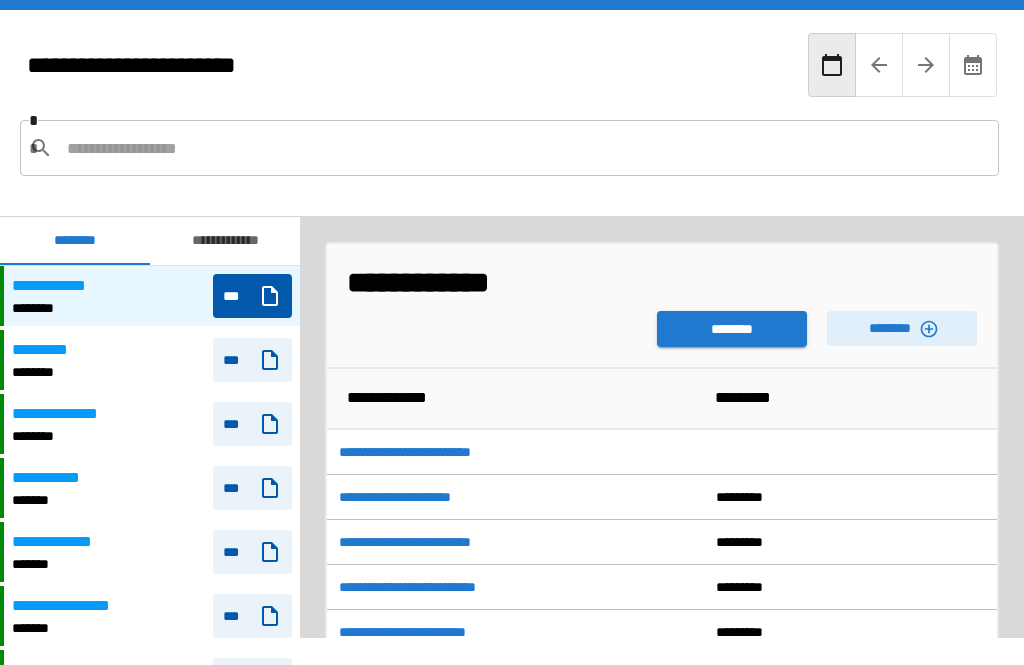 click on "********" at bounding box center [732, 329] 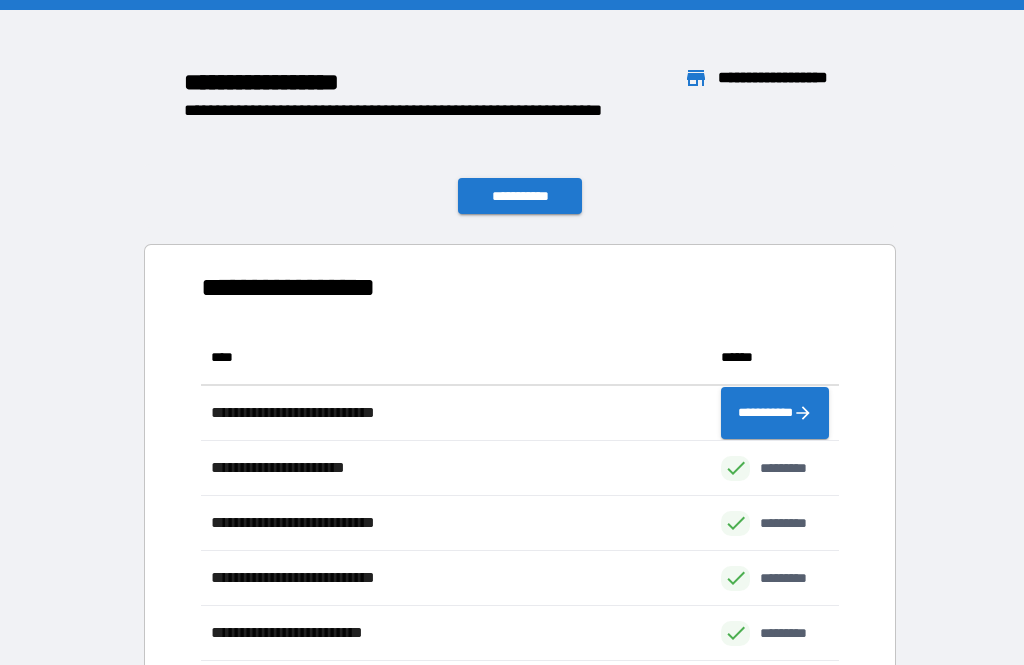 scroll, scrollTop: 331, scrollLeft: 638, axis: both 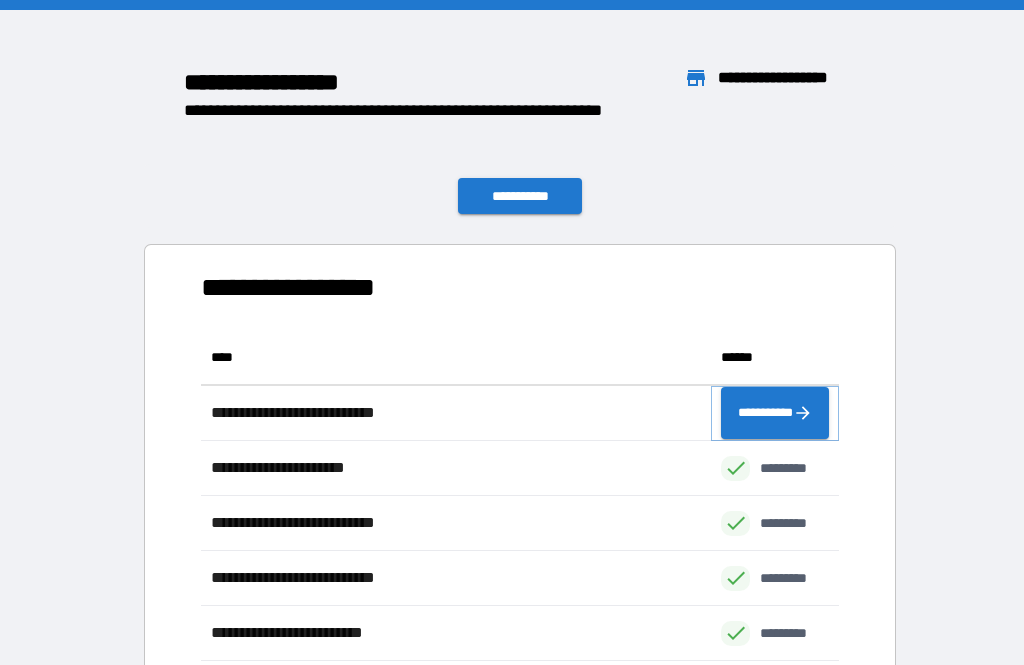 click on "**********" at bounding box center (775, 413) 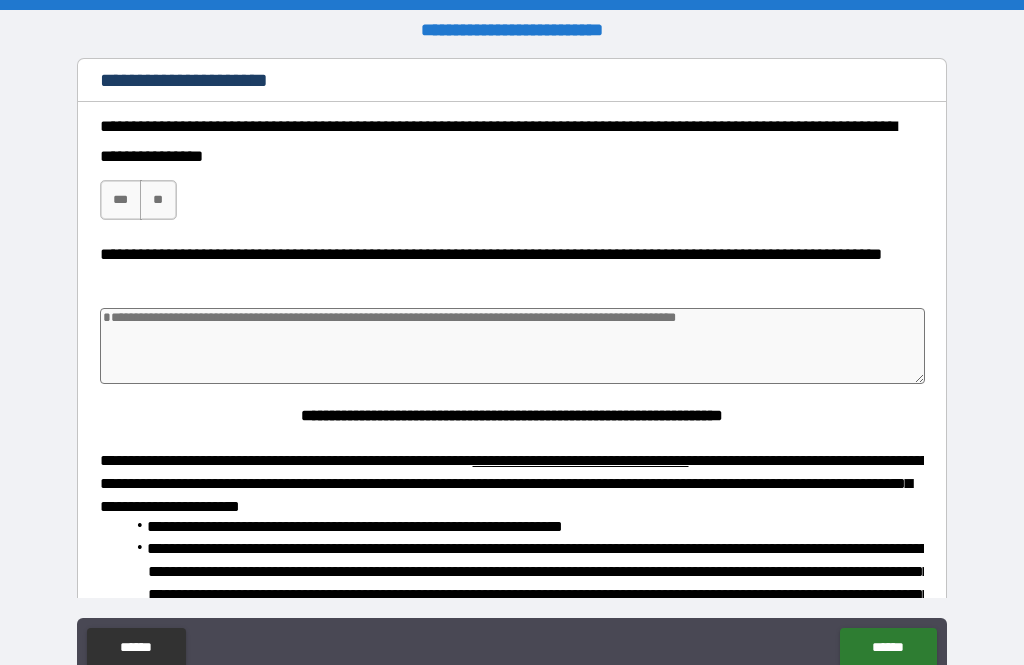 scroll, scrollTop: 1771, scrollLeft: 0, axis: vertical 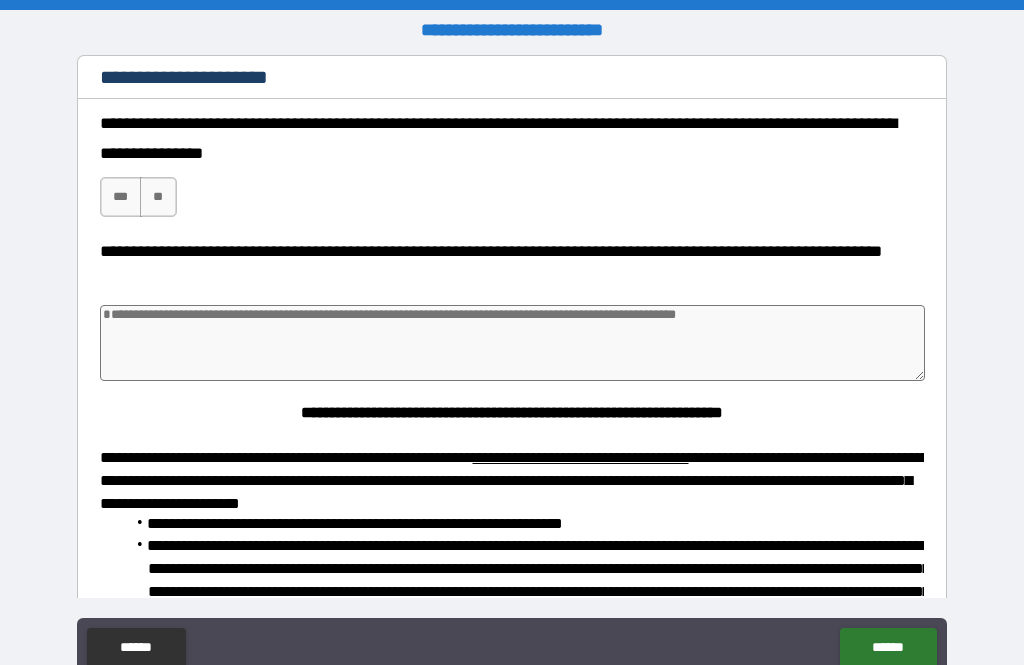 click on "***" at bounding box center (121, 197) 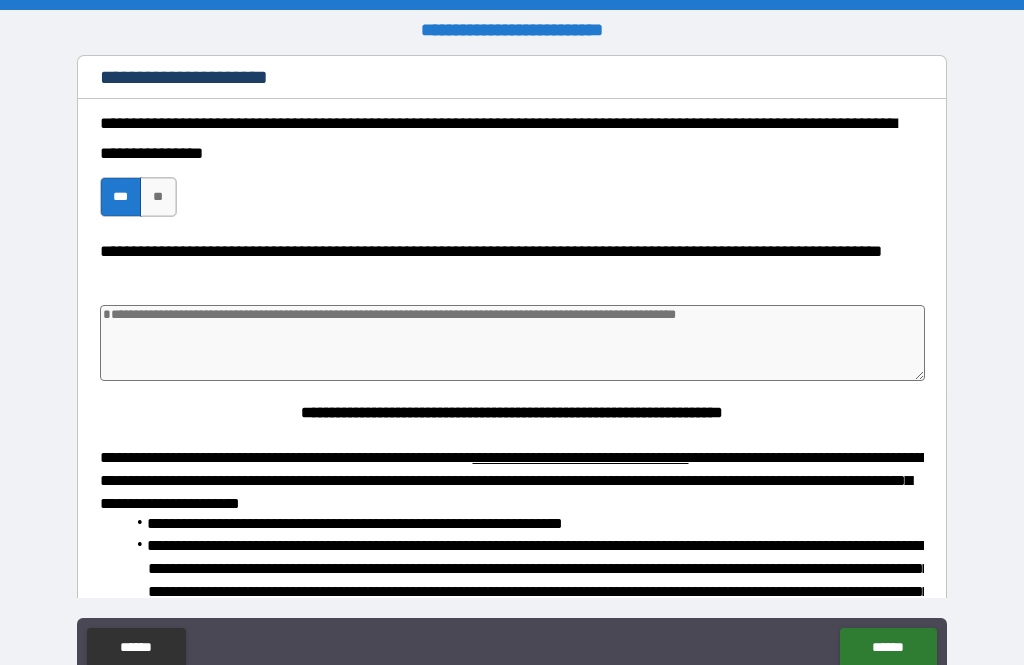 type on "*" 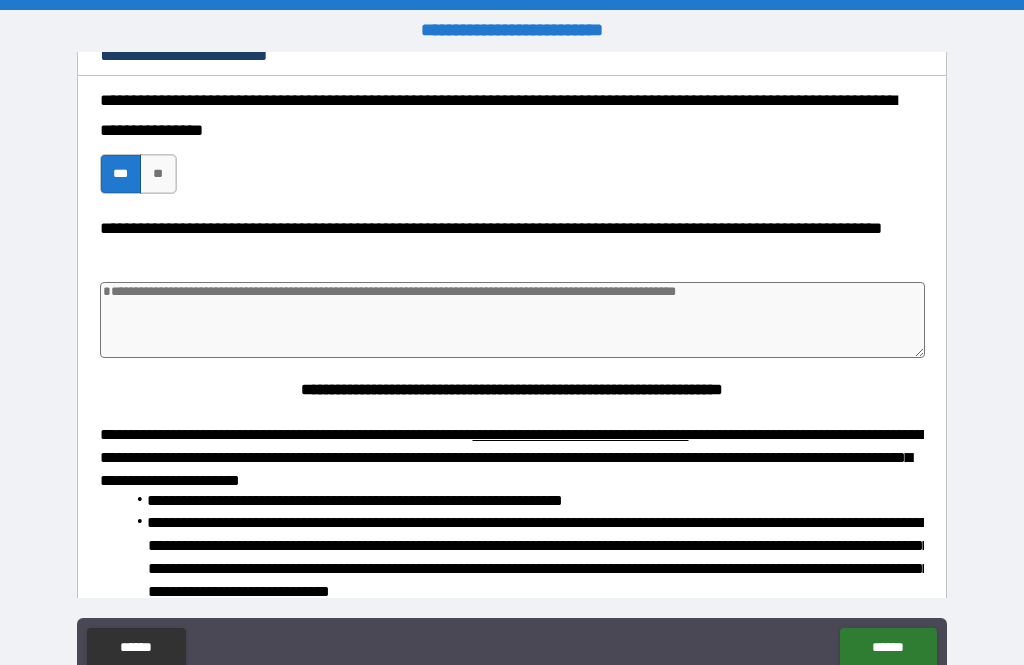 scroll, scrollTop: 1789, scrollLeft: 0, axis: vertical 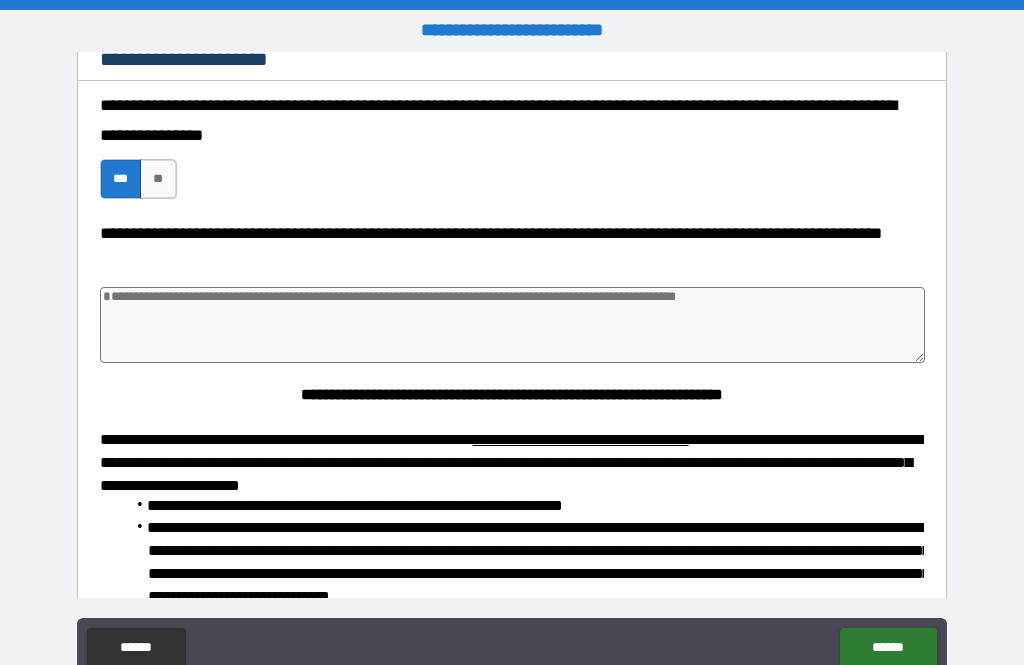click at bounding box center (513, 325) 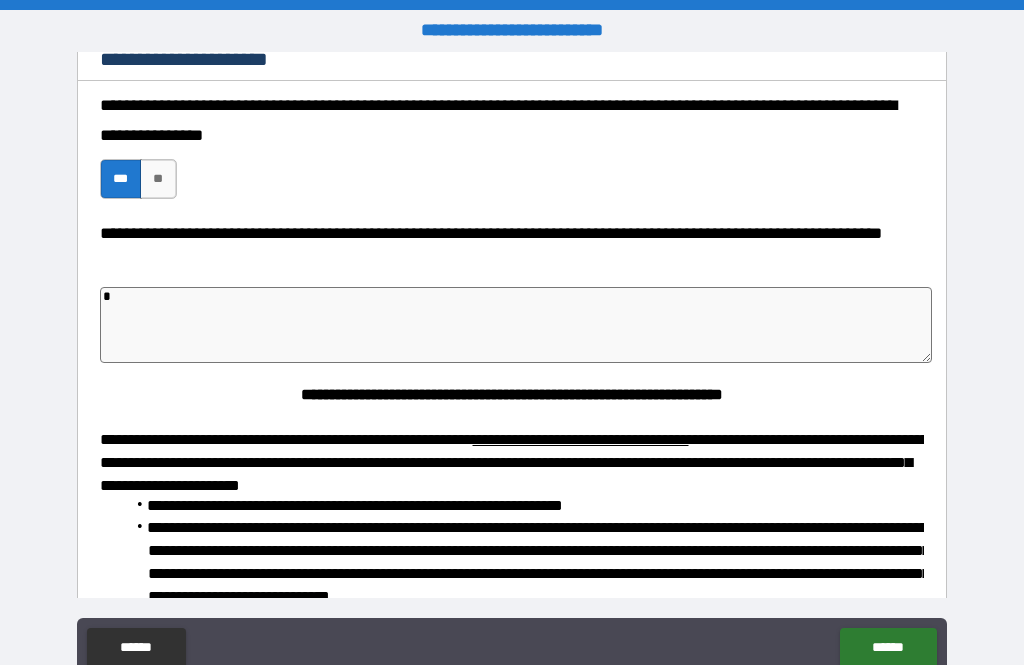 type on "**" 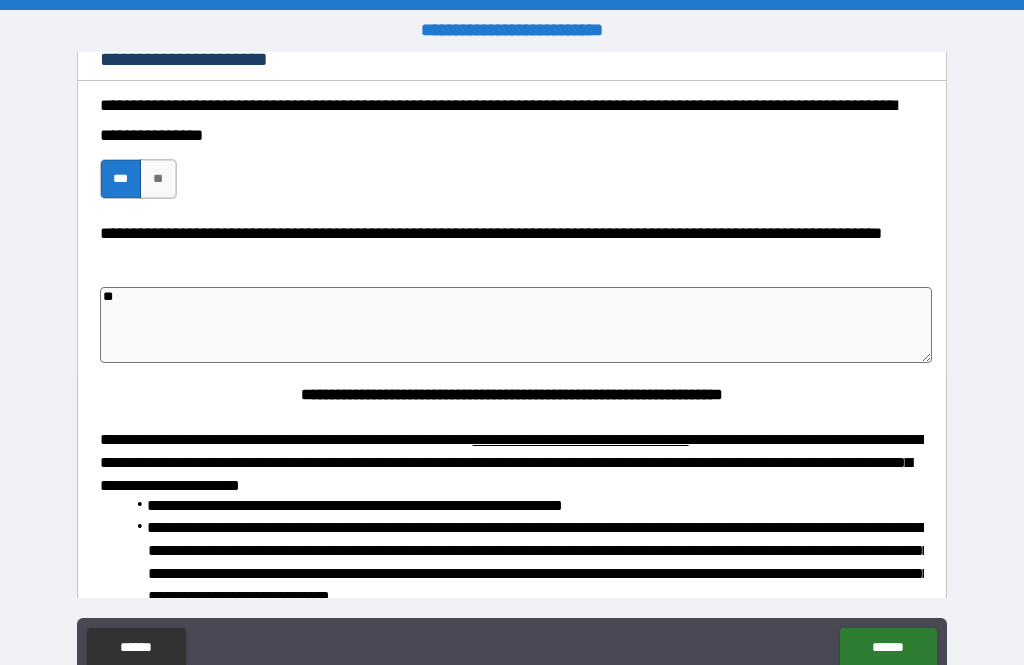 type on "*" 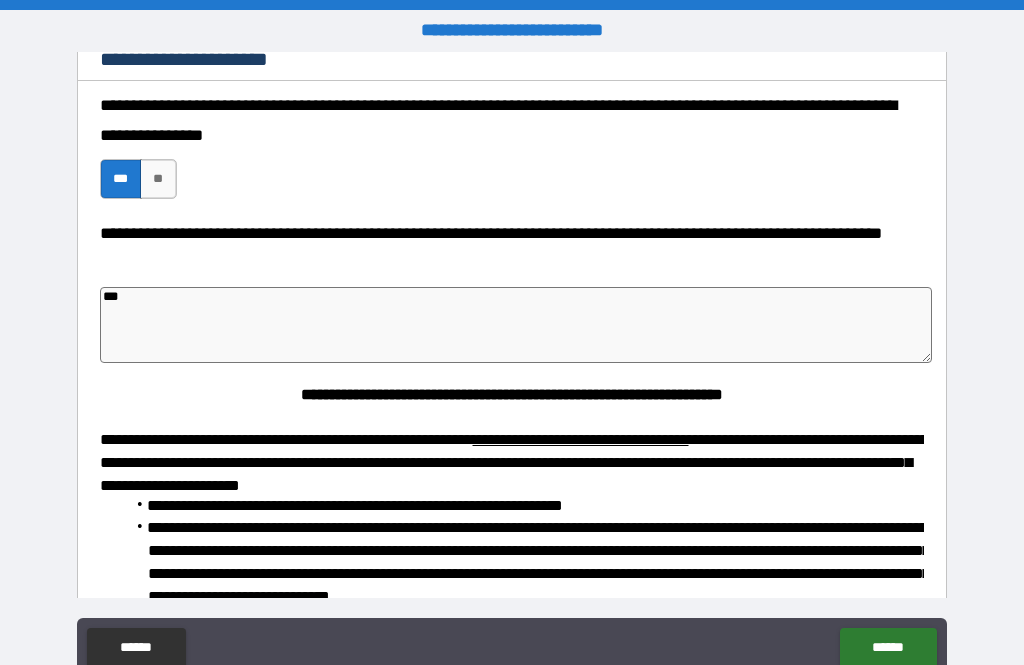 type on "*" 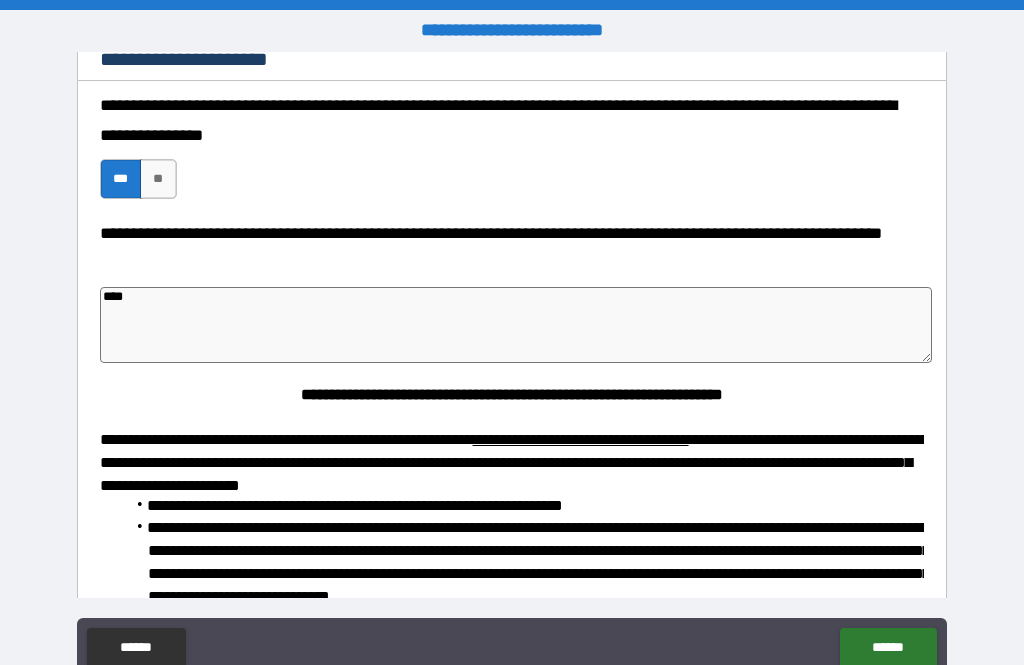 type on "*" 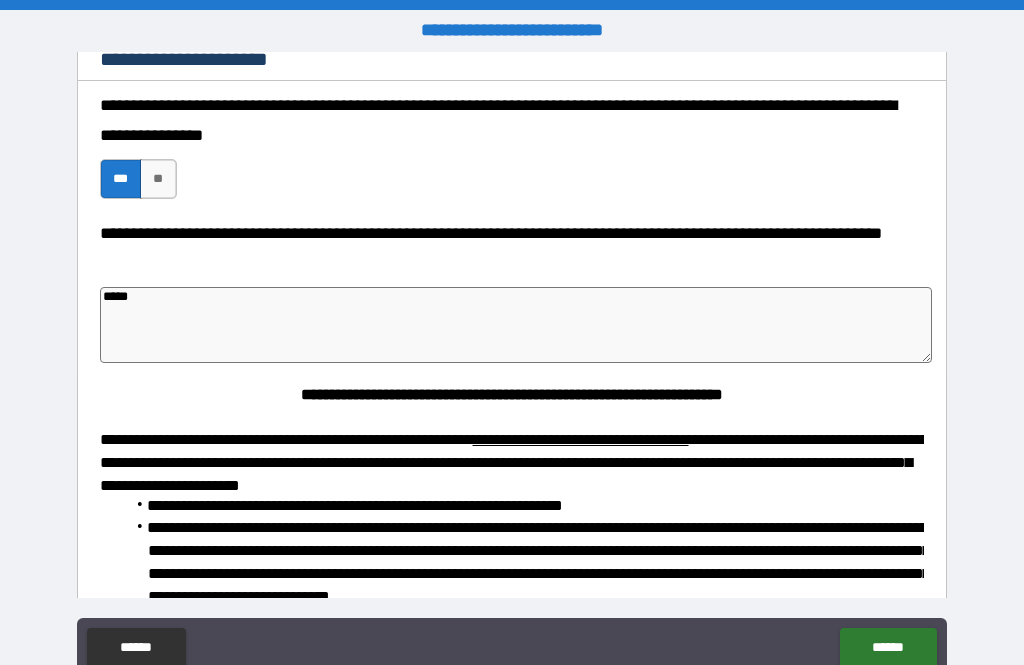 type on "******" 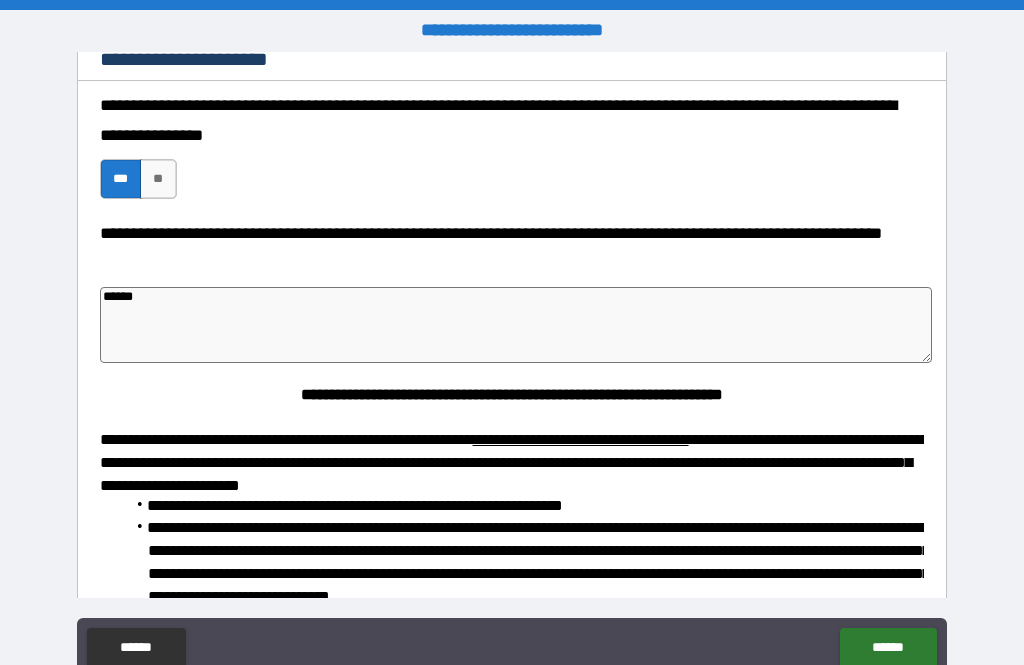 type on "******" 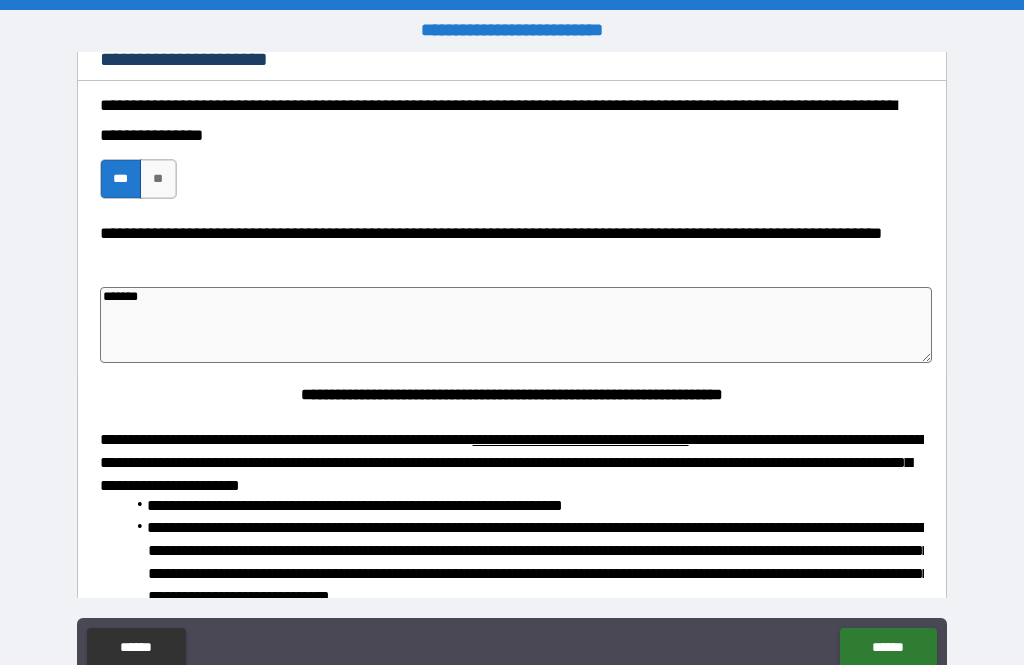 type on "*" 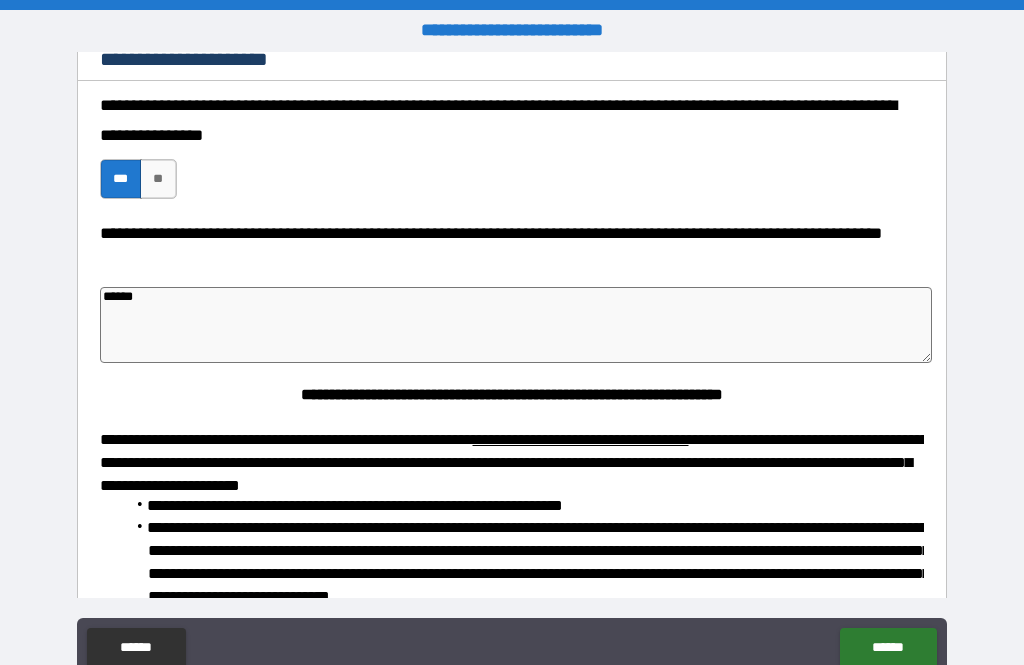 type on "*****" 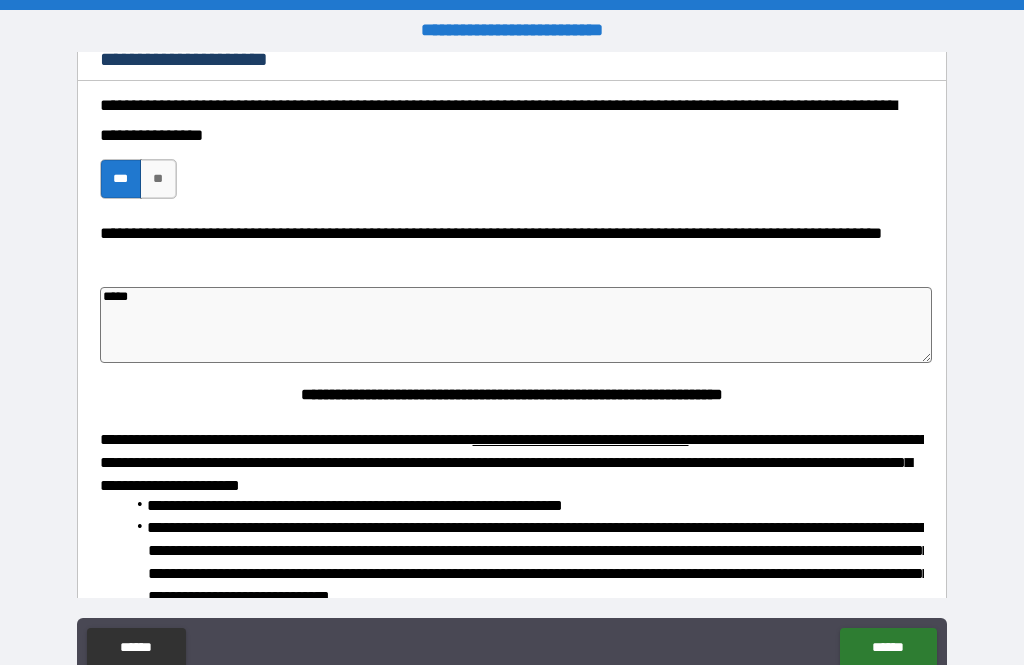 type on "****" 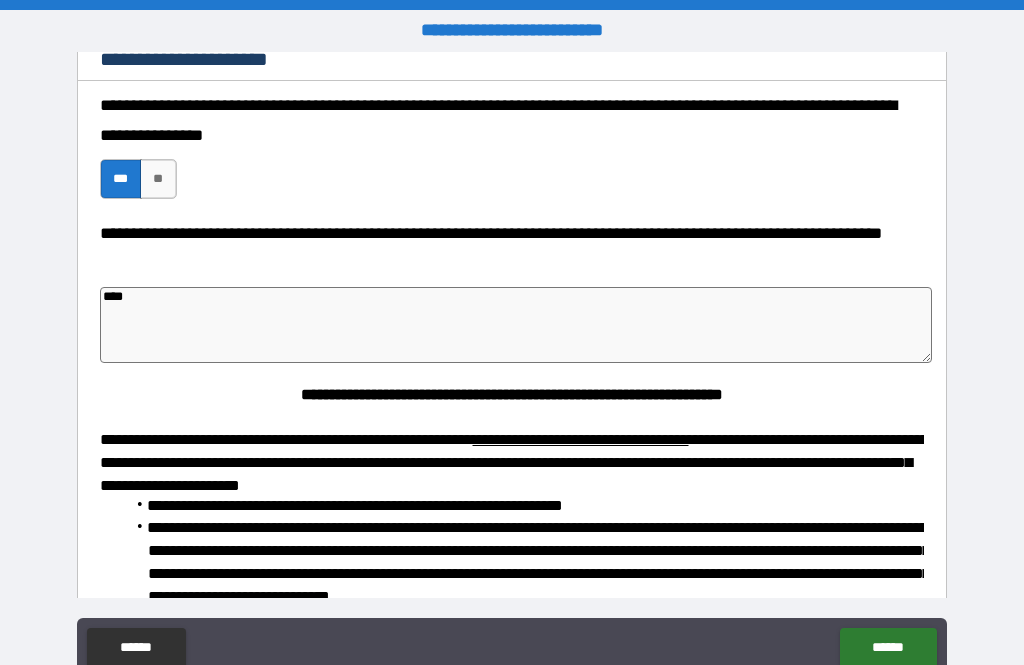 type on "*" 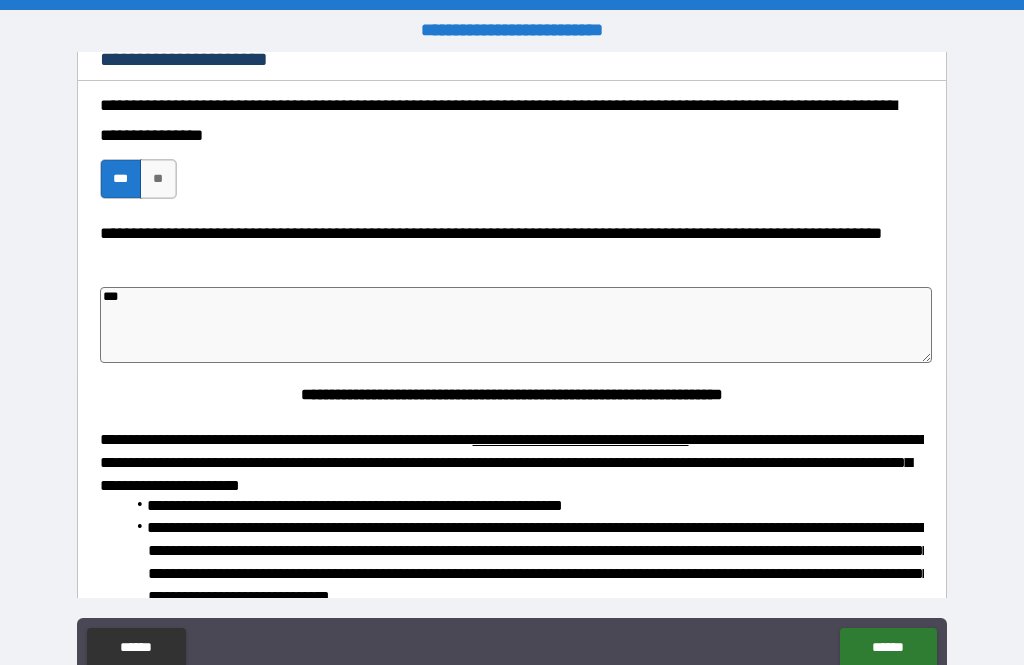 type on "*" 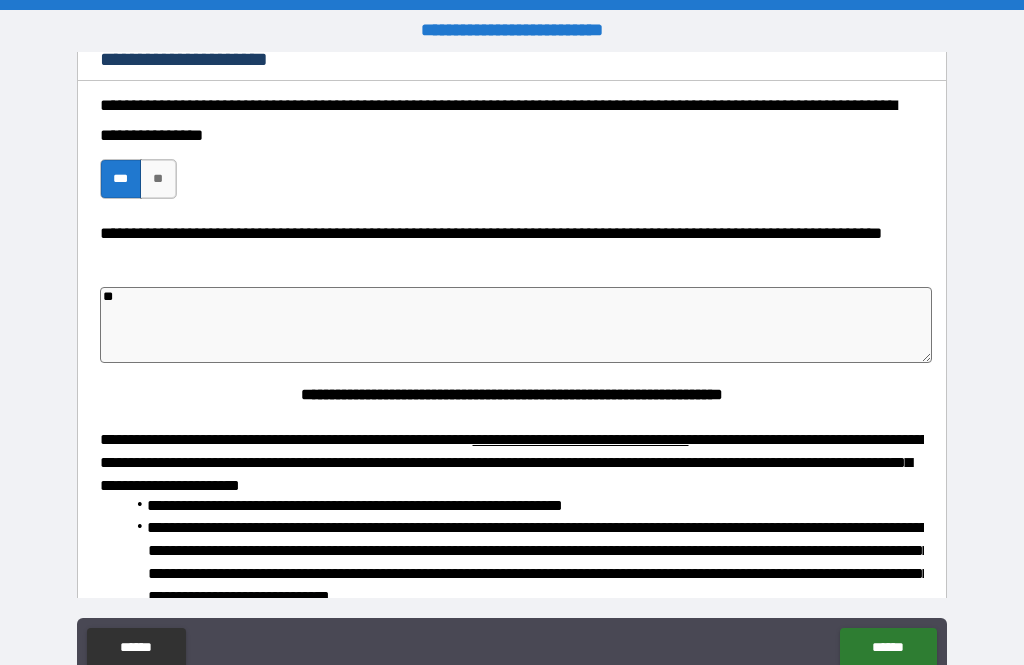 type on "*" 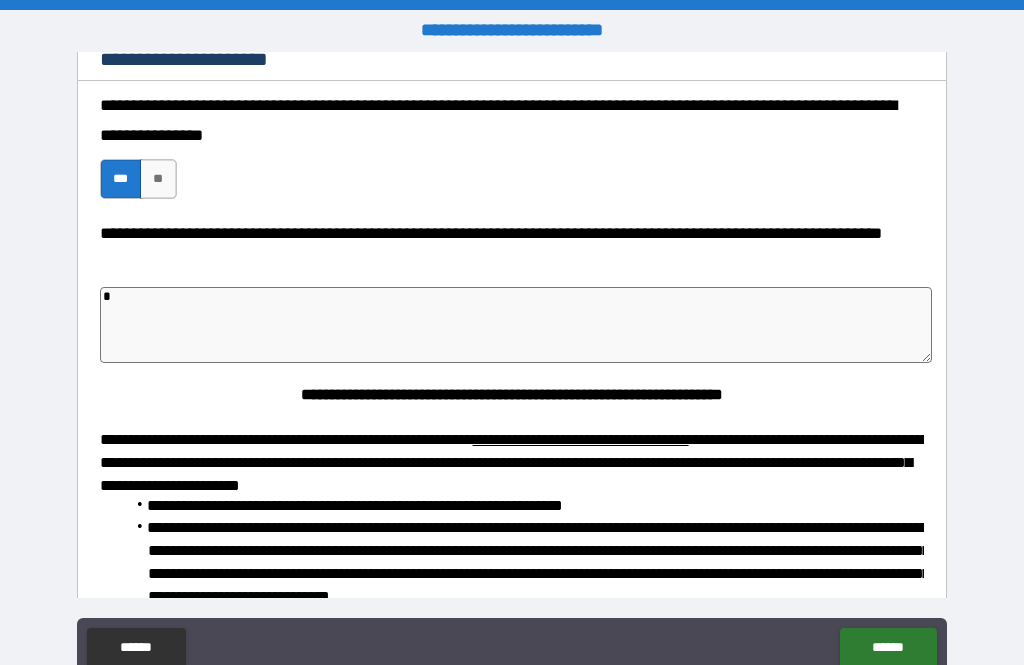 type 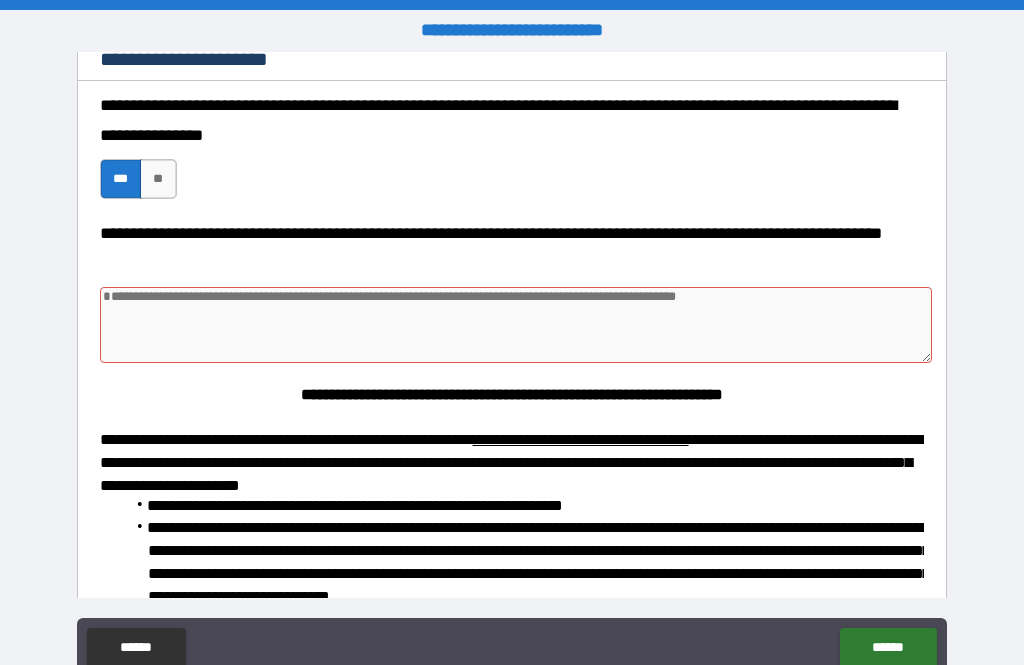type on "*" 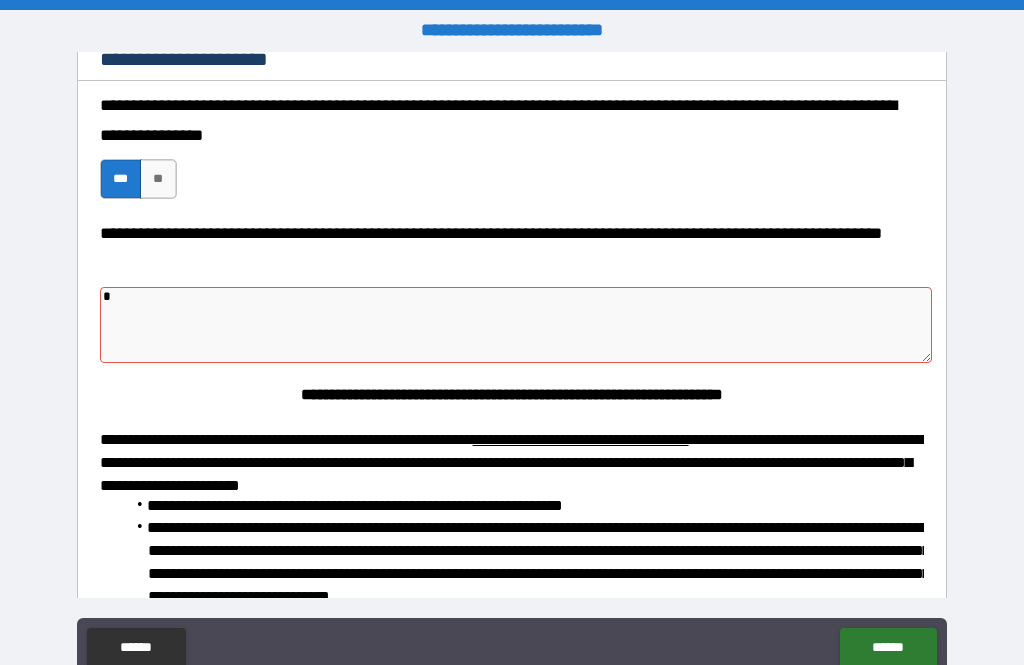 type on "*" 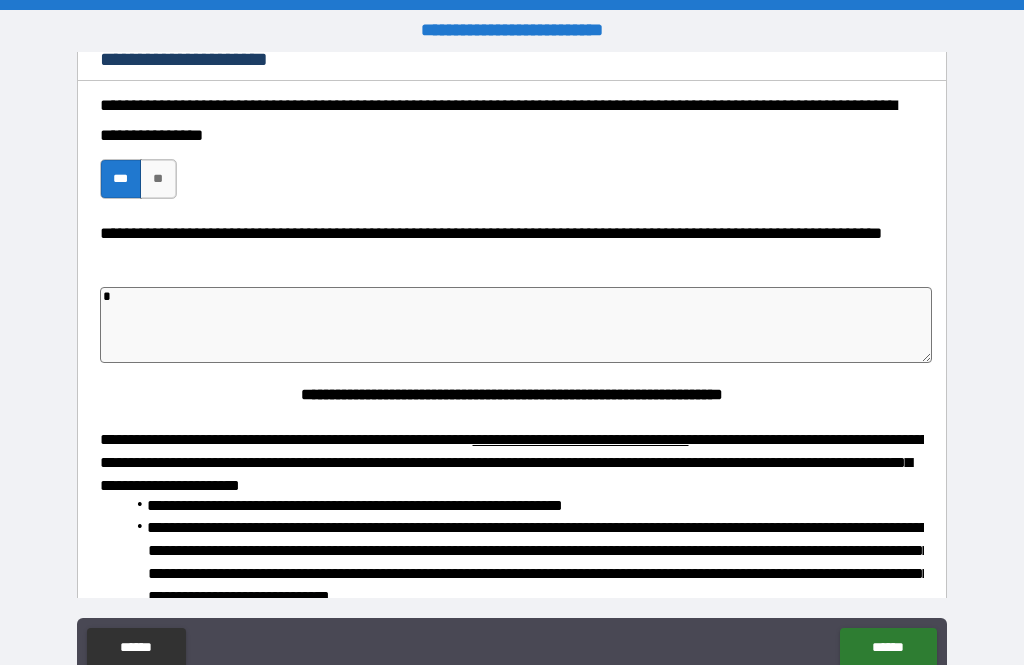 type on "**" 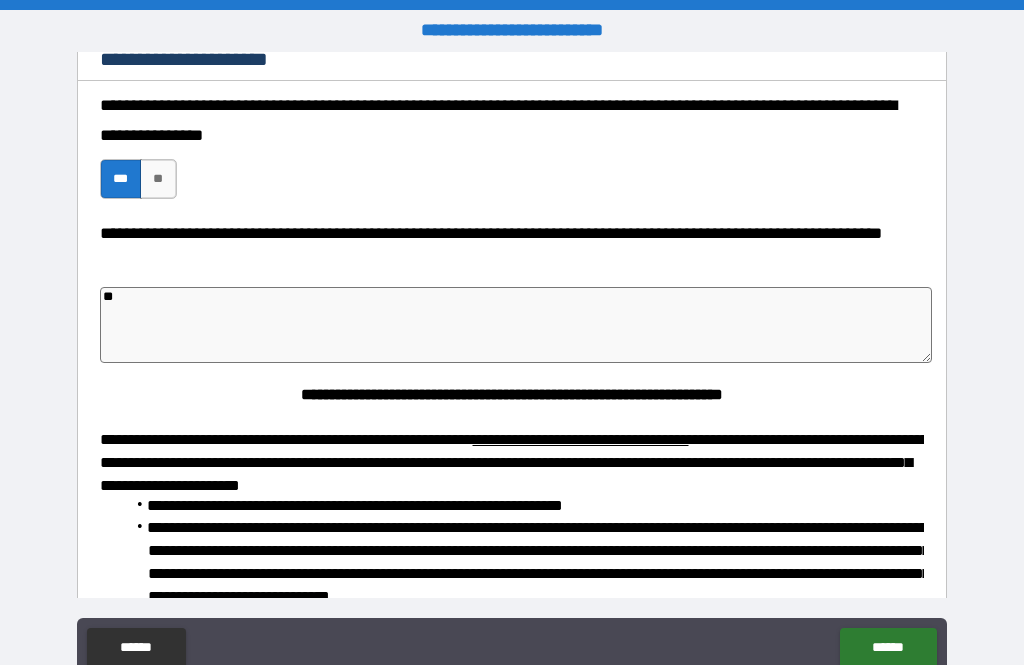 type on "*" 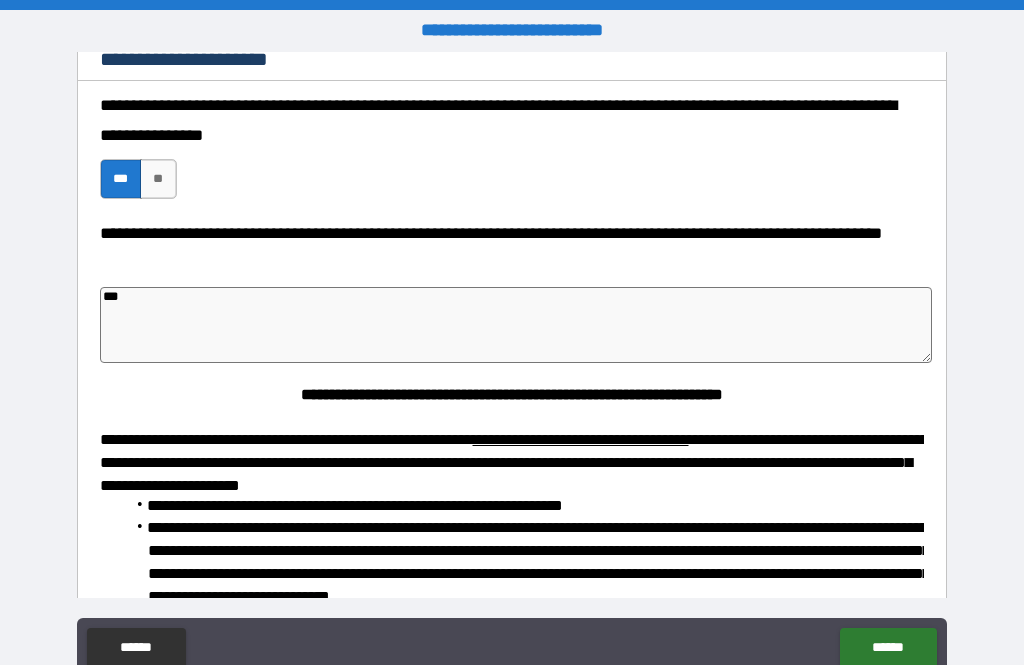 type on "*" 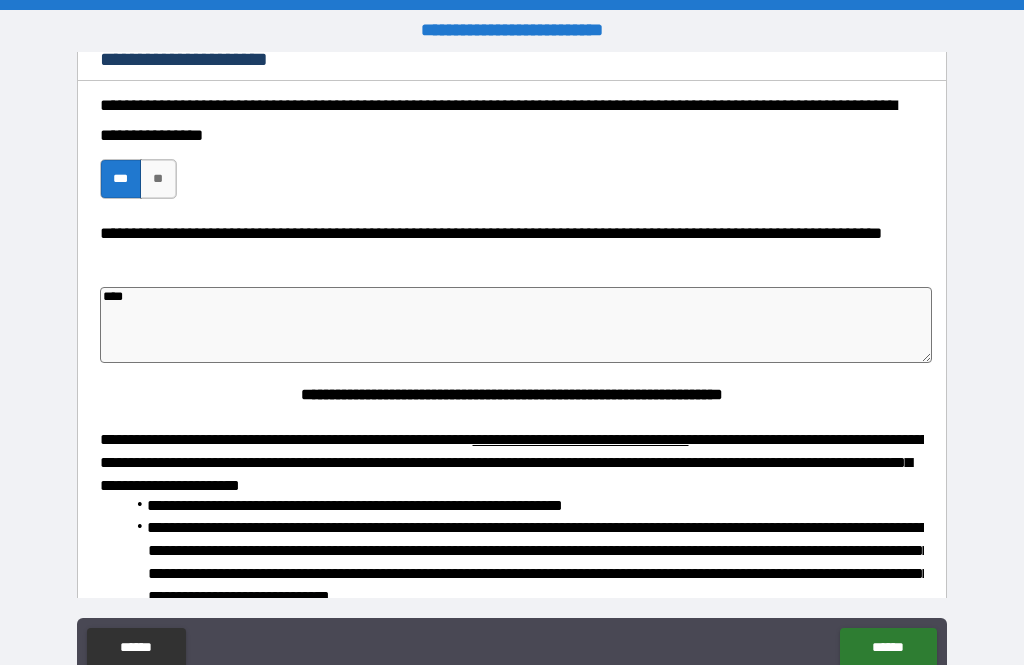 type on "*****" 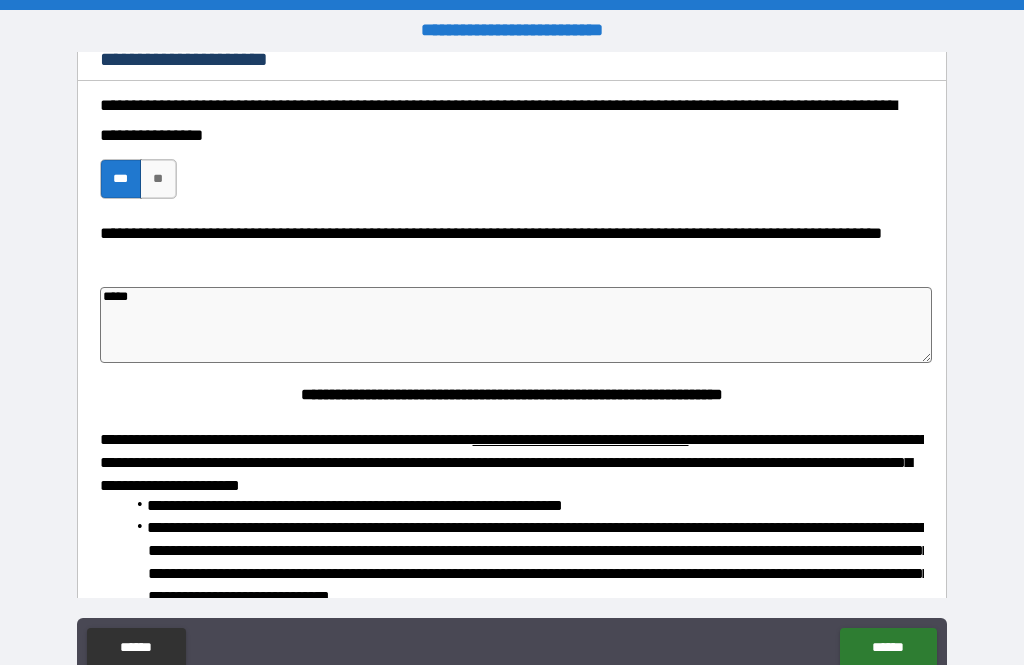 type on "*" 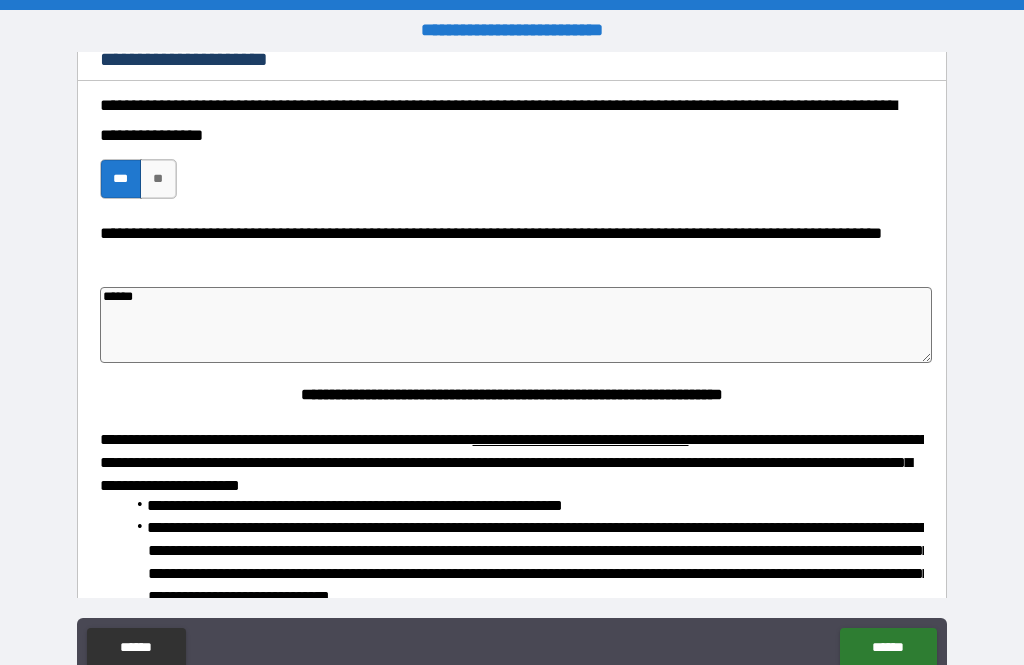 type on "*" 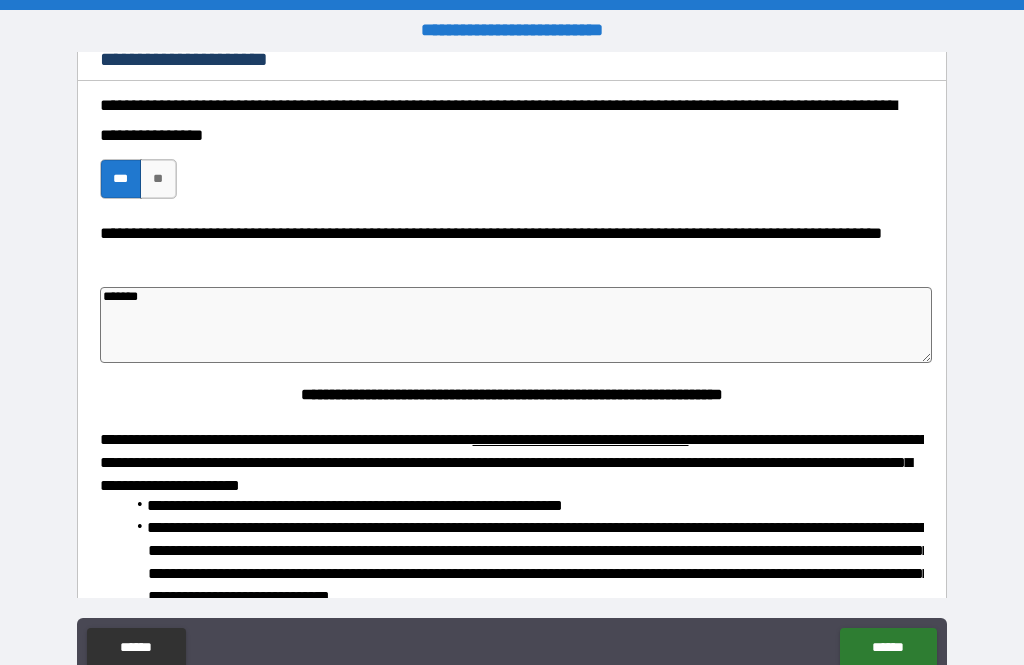 type on "*" 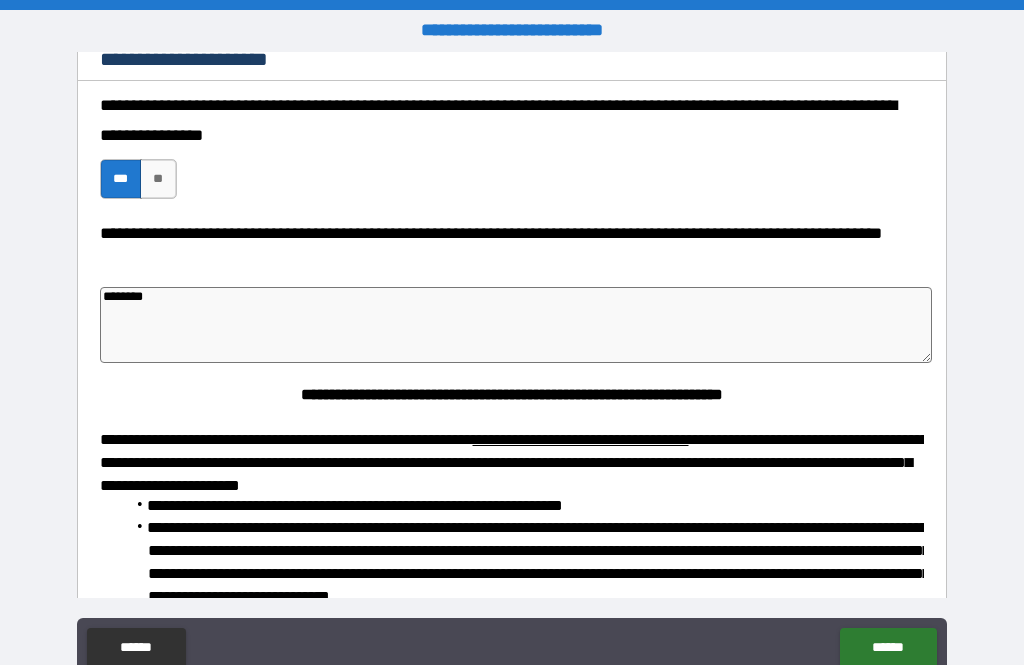 type on "*********" 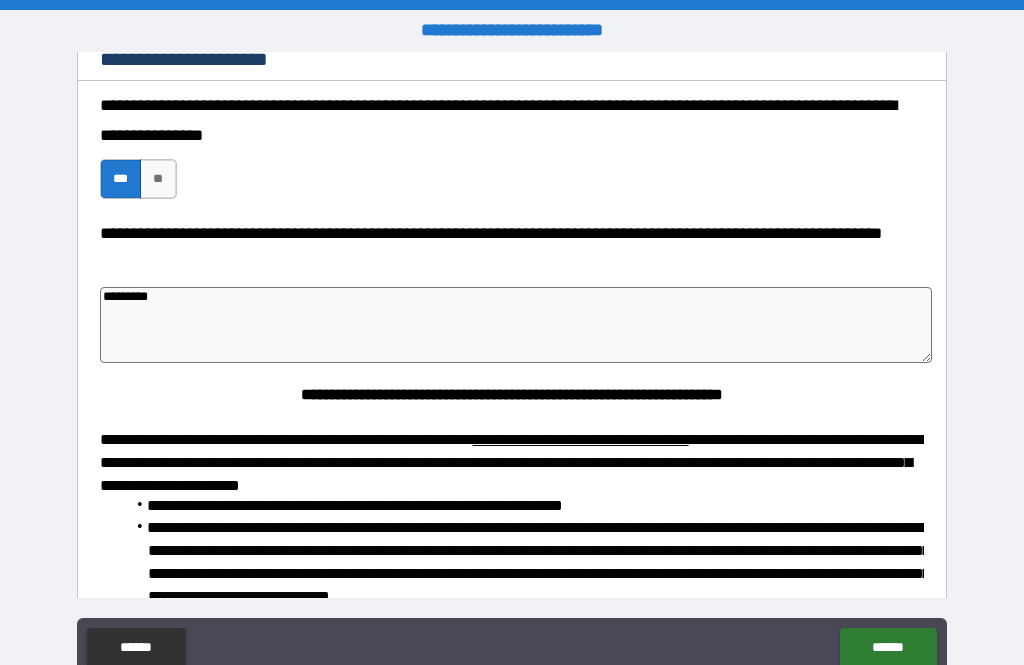 type on "*" 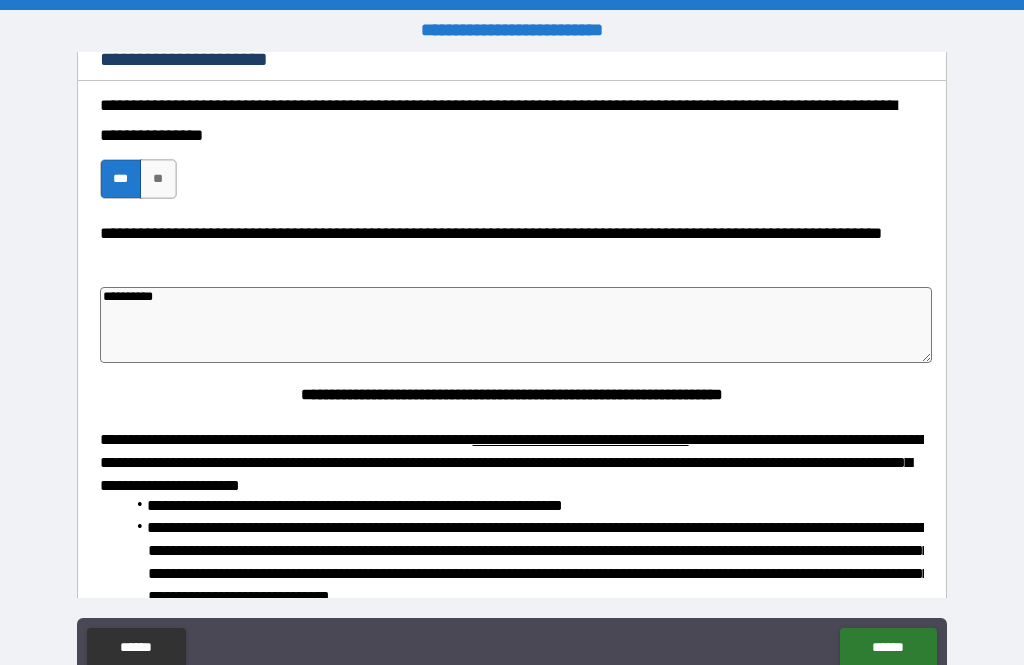 type on "*" 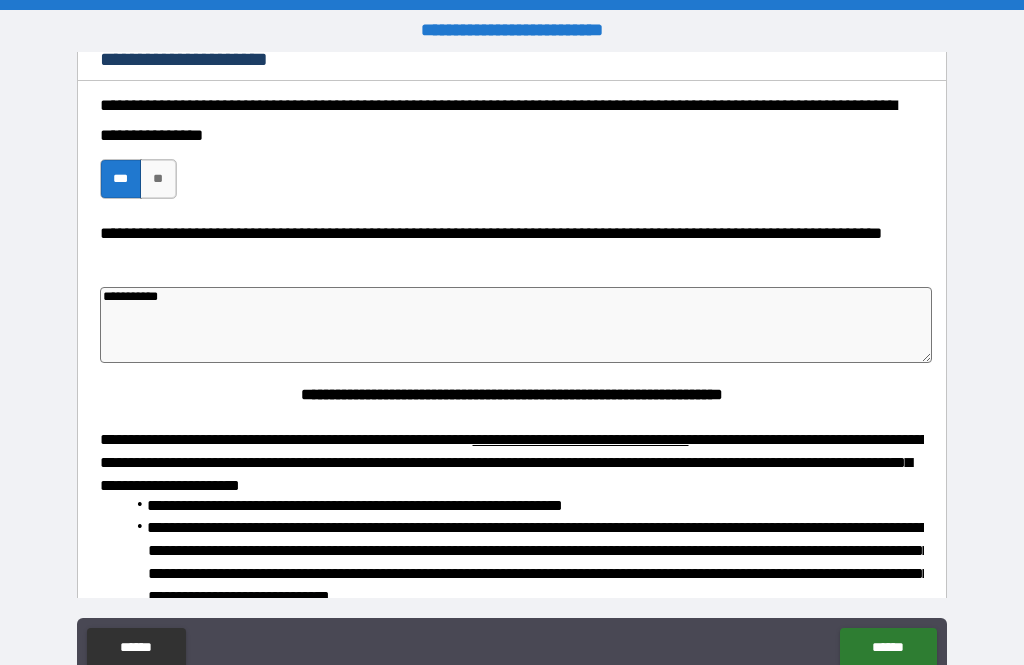 type on "**********" 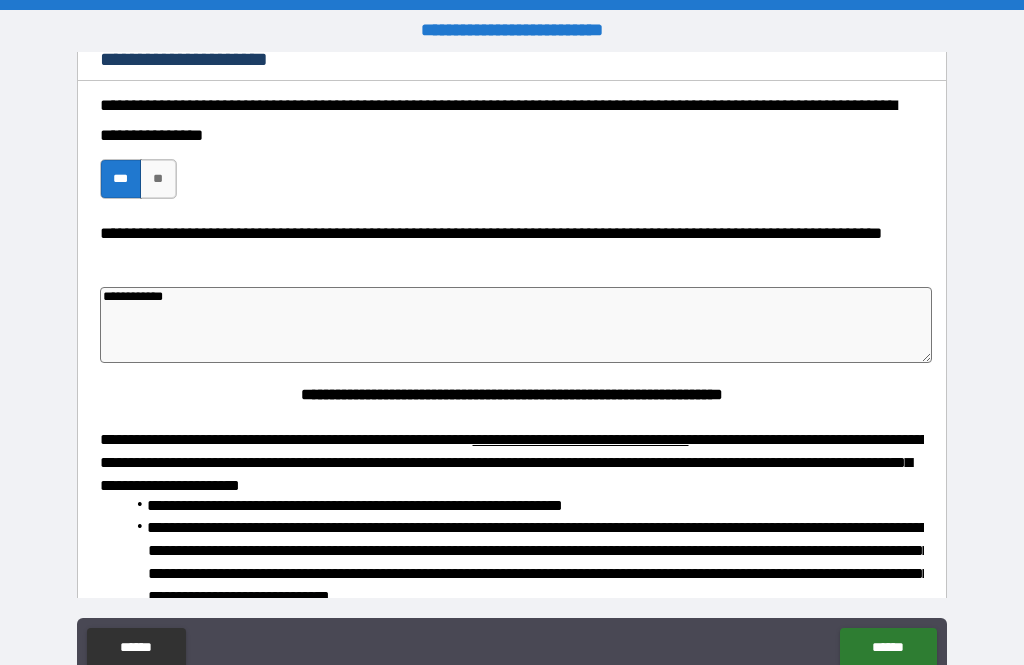 type on "*" 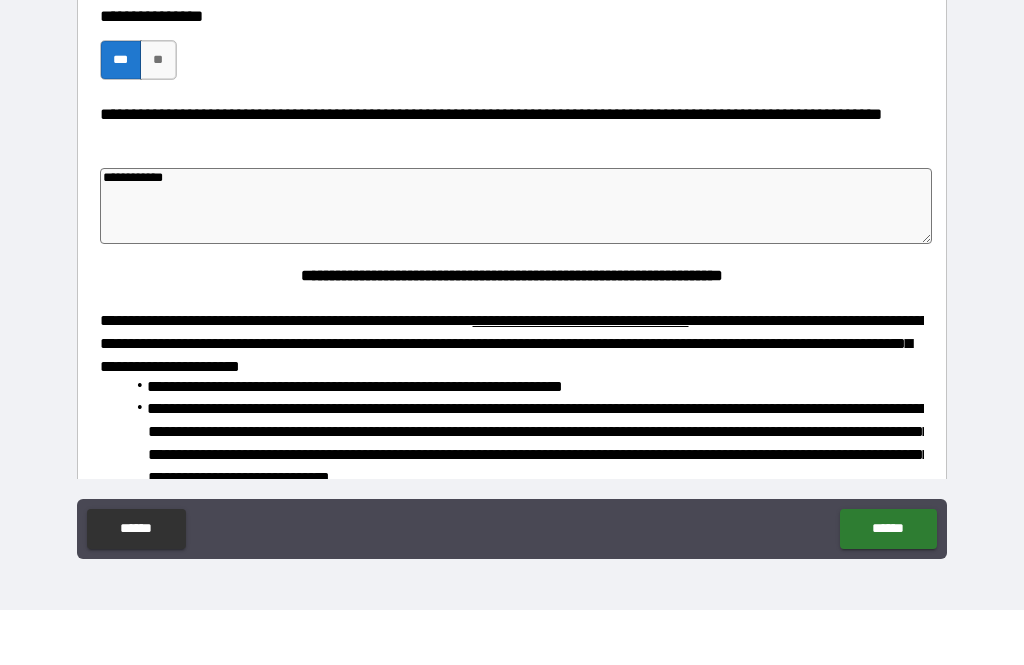type on "**********" 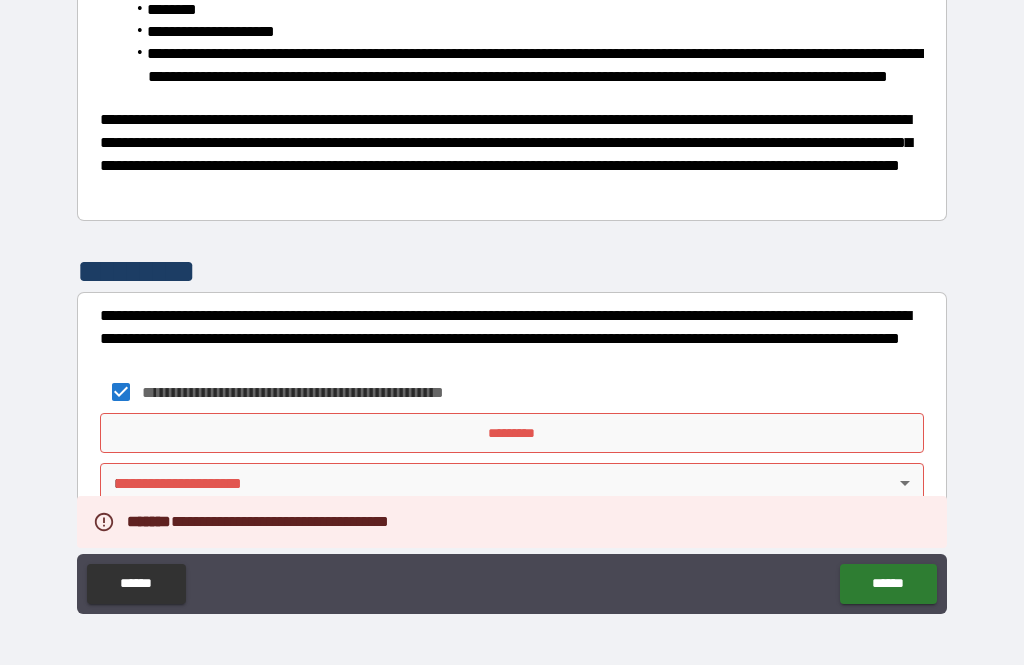 scroll, scrollTop: 2629, scrollLeft: 0, axis: vertical 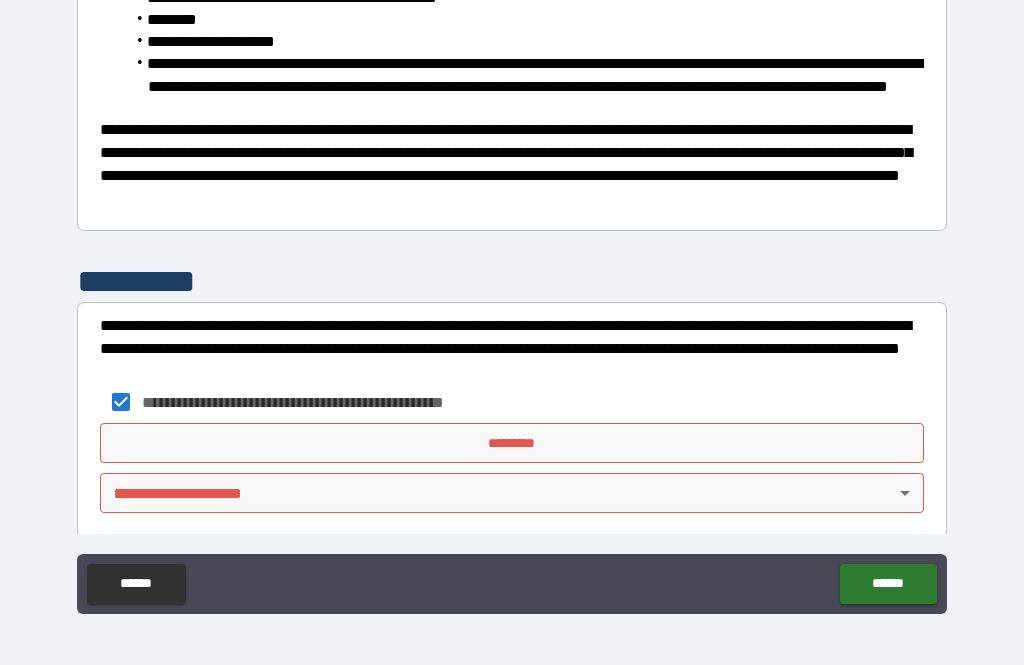 click on "*********" at bounding box center [512, 443] 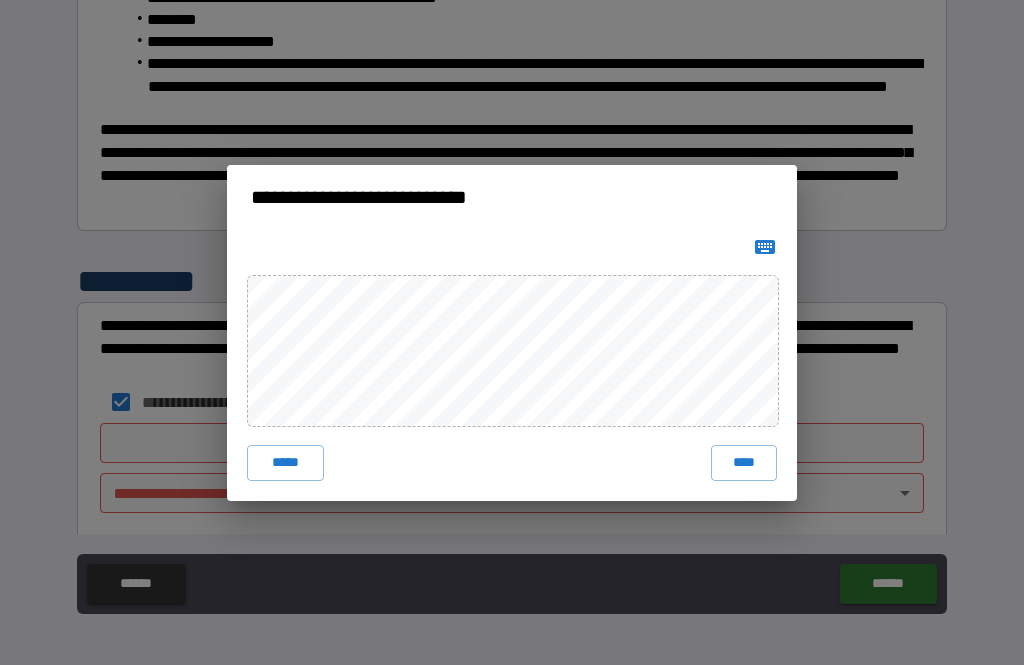 click on "****" at bounding box center (744, 463) 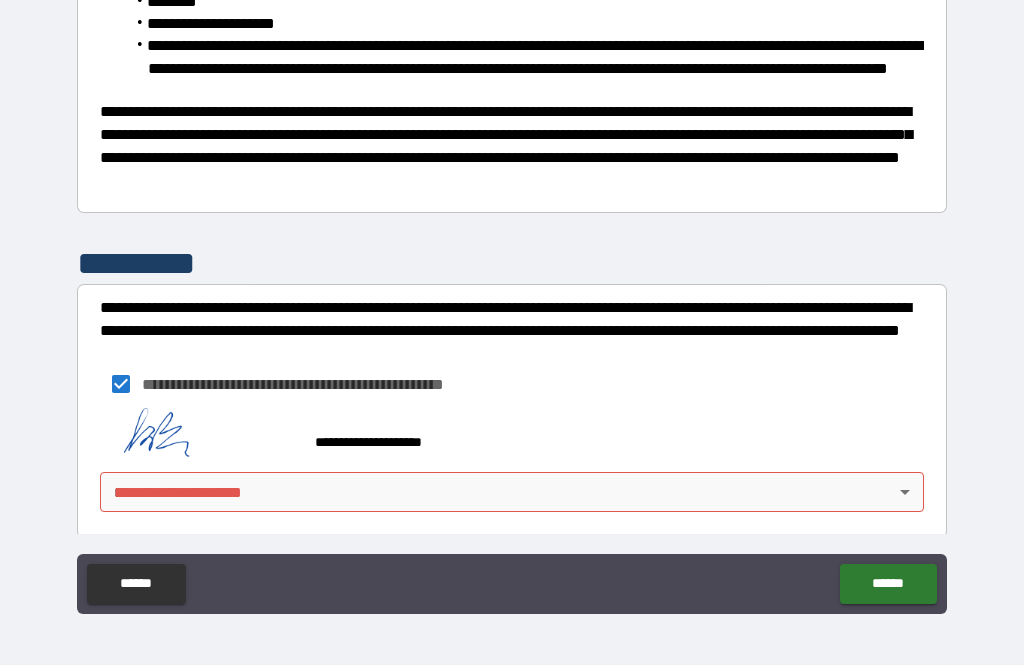 scroll, scrollTop: 2646, scrollLeft: 0, axis: vertical 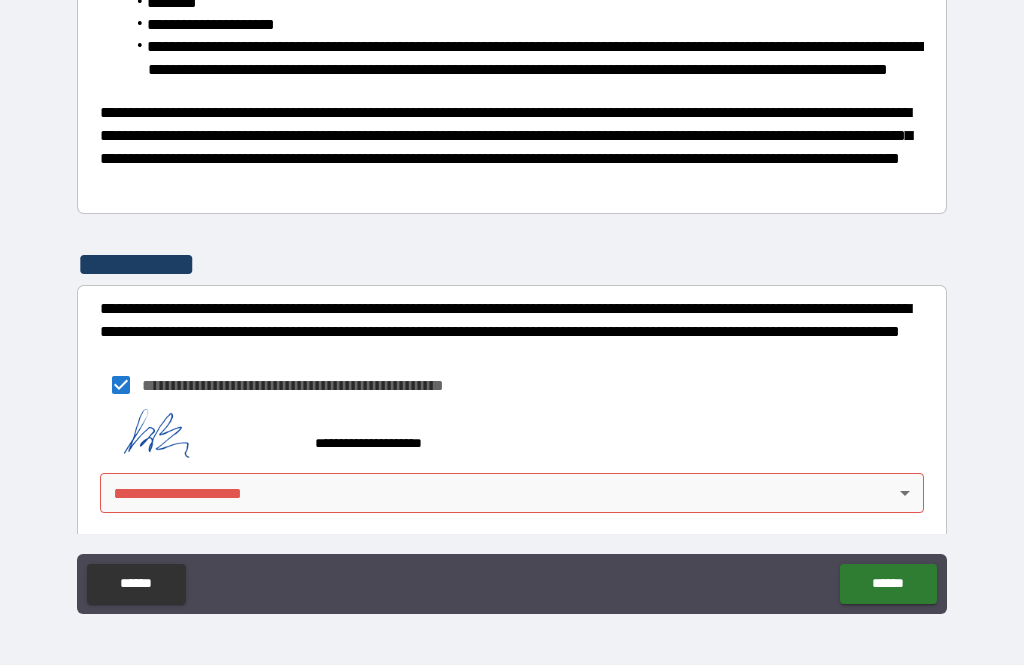 click on "**********" at bounding box center (512, 300) 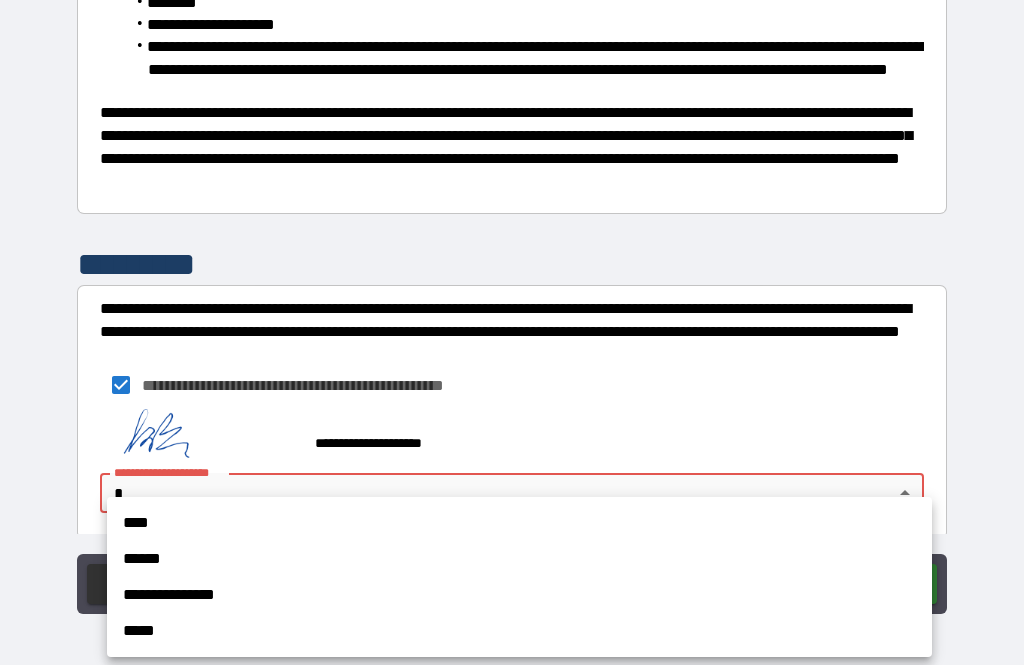 click on "****" at bounding box center [519, 523] 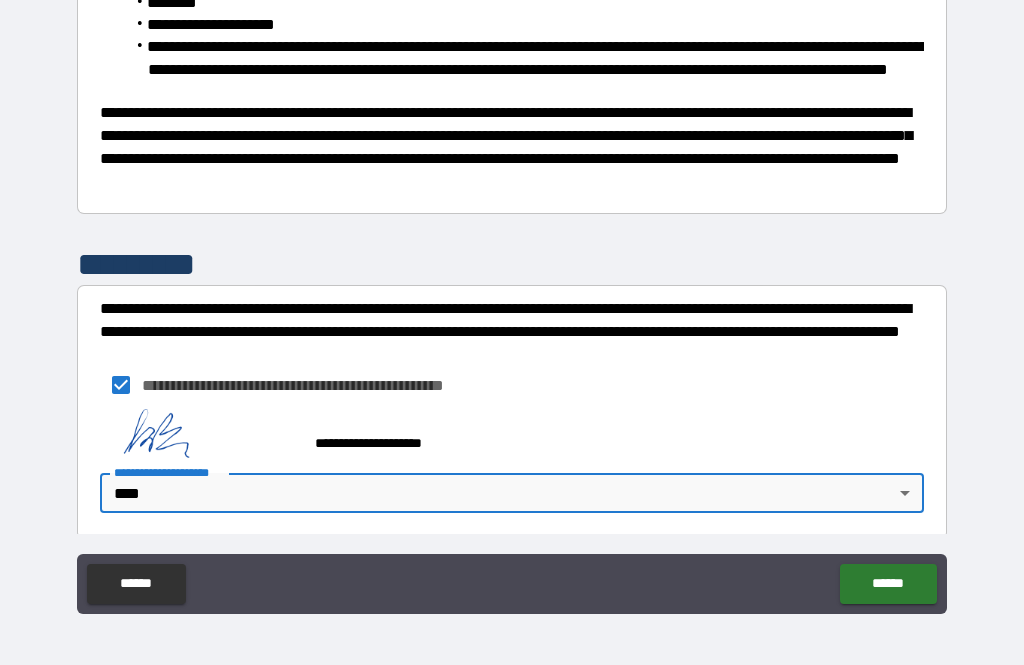 type on "*" 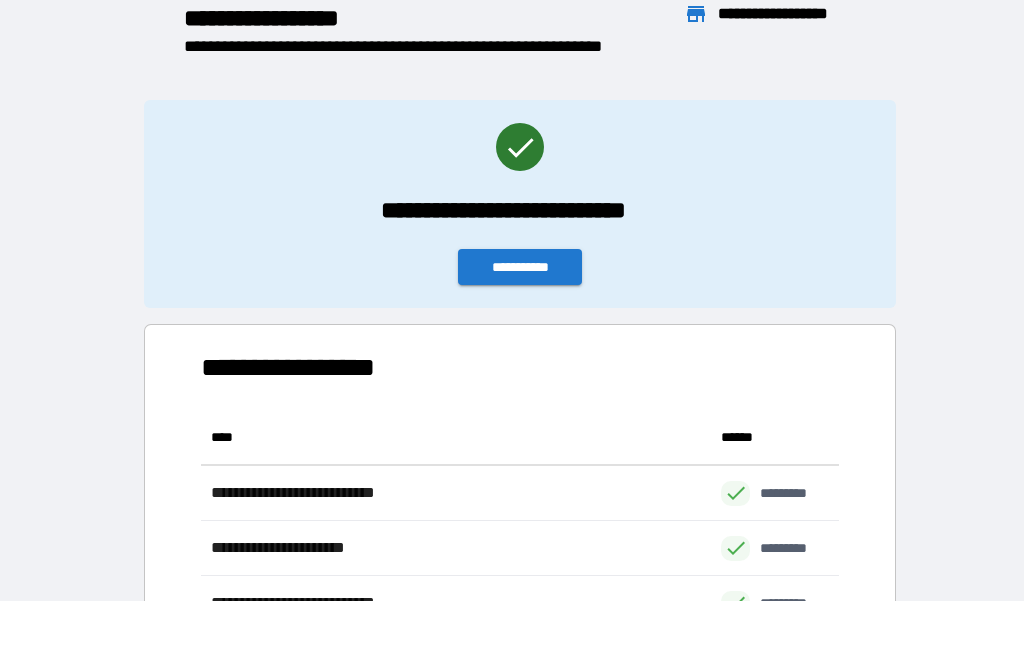scroll, scrollTop: 331, scrollLeft: 638, axis: both 